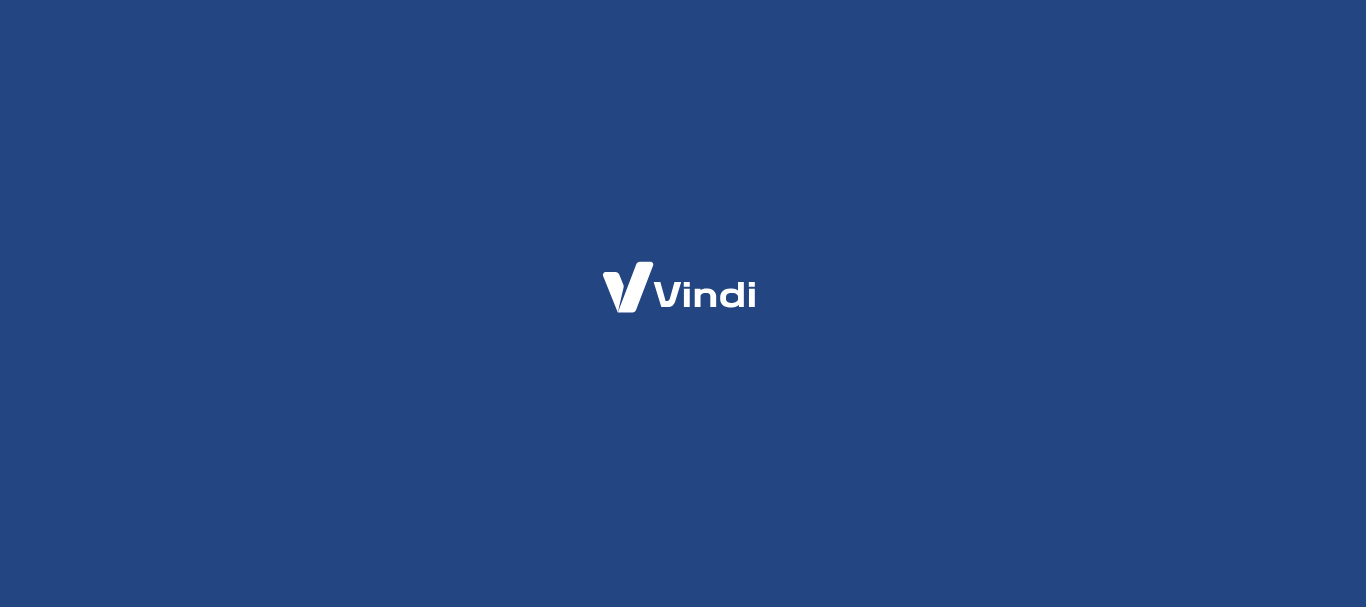 scroll, scrollTop: 0, scrollLeft: 0, axis: both 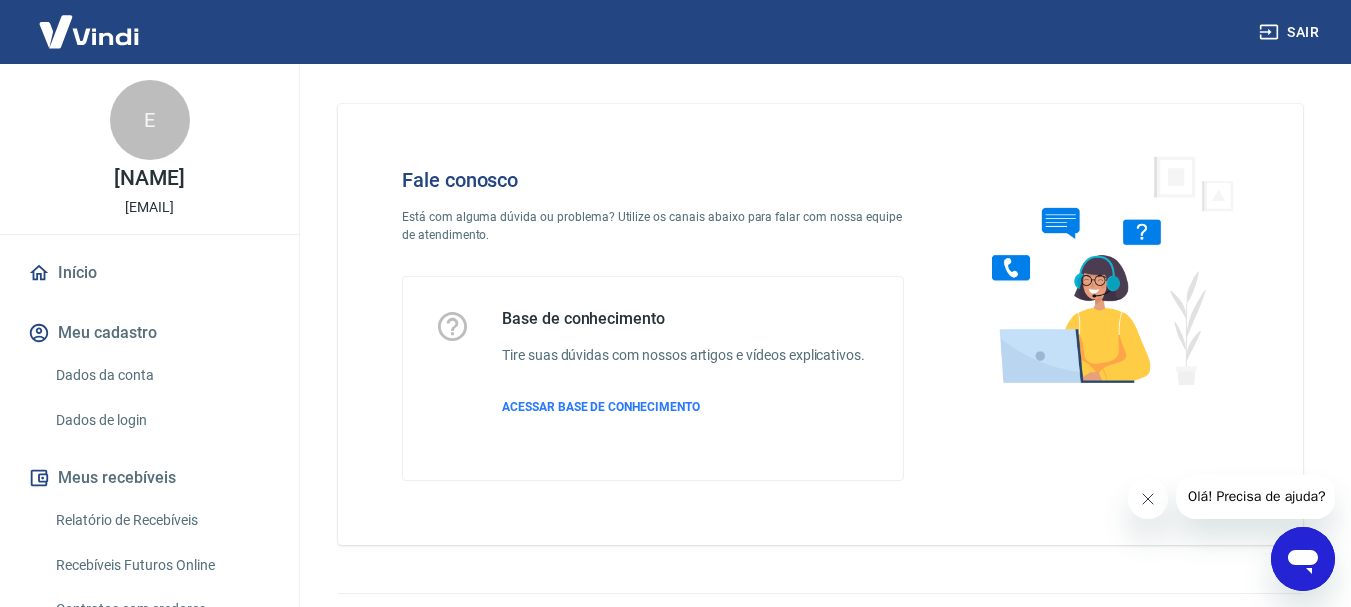 click on "Base de conhecimento Tire suas dúvidas com nossos artigos e vídeos explicativos. ACESSAR BASE DE CONHECIMENTO" at bounding box center [653, 378] 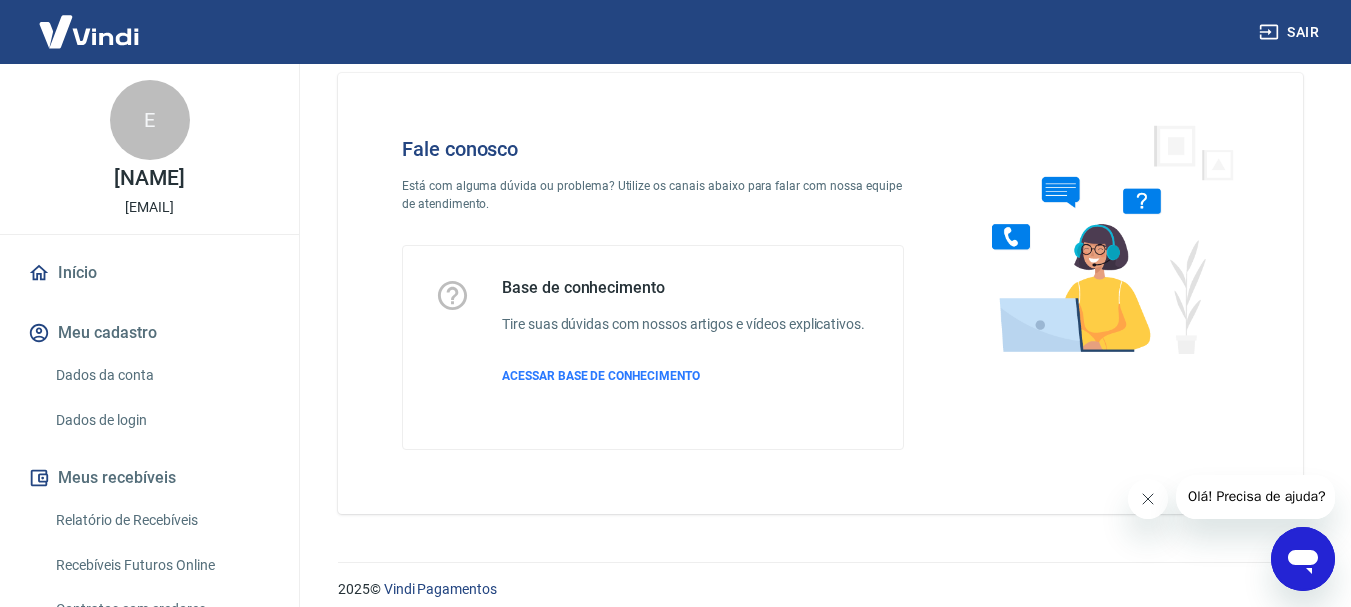 scroll, scrollTop: 48, scrollLeft: 0, axis: vertical 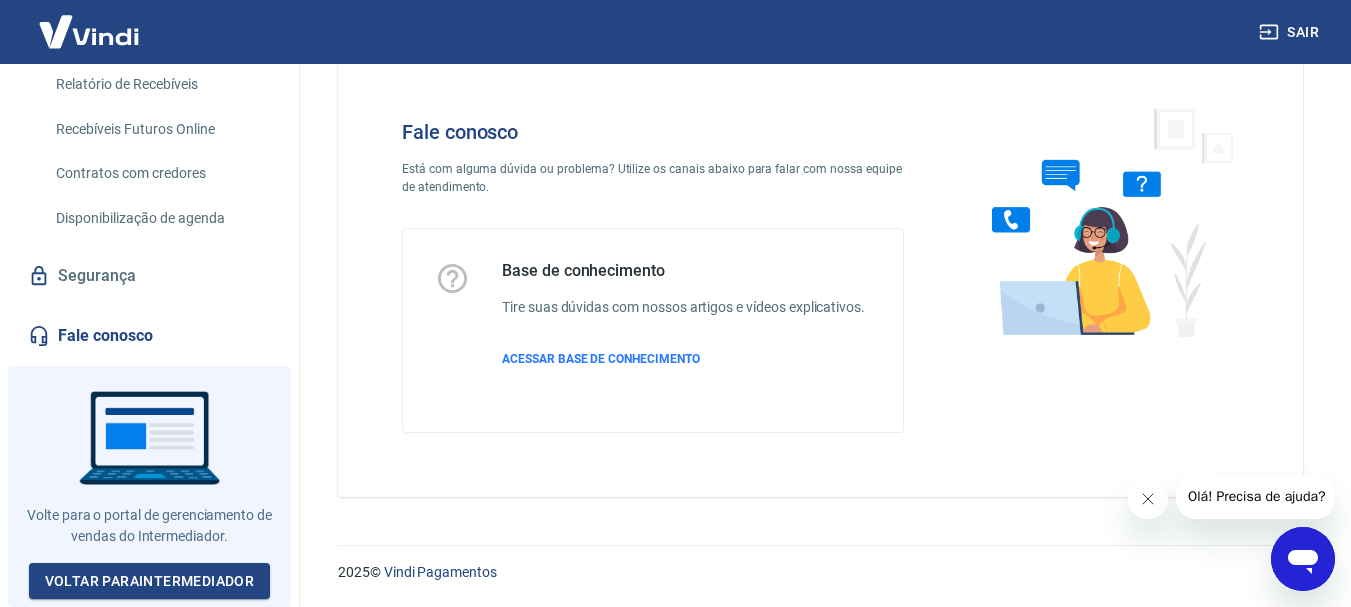 click on "Fale conosco" at bounding box center [149, 336] 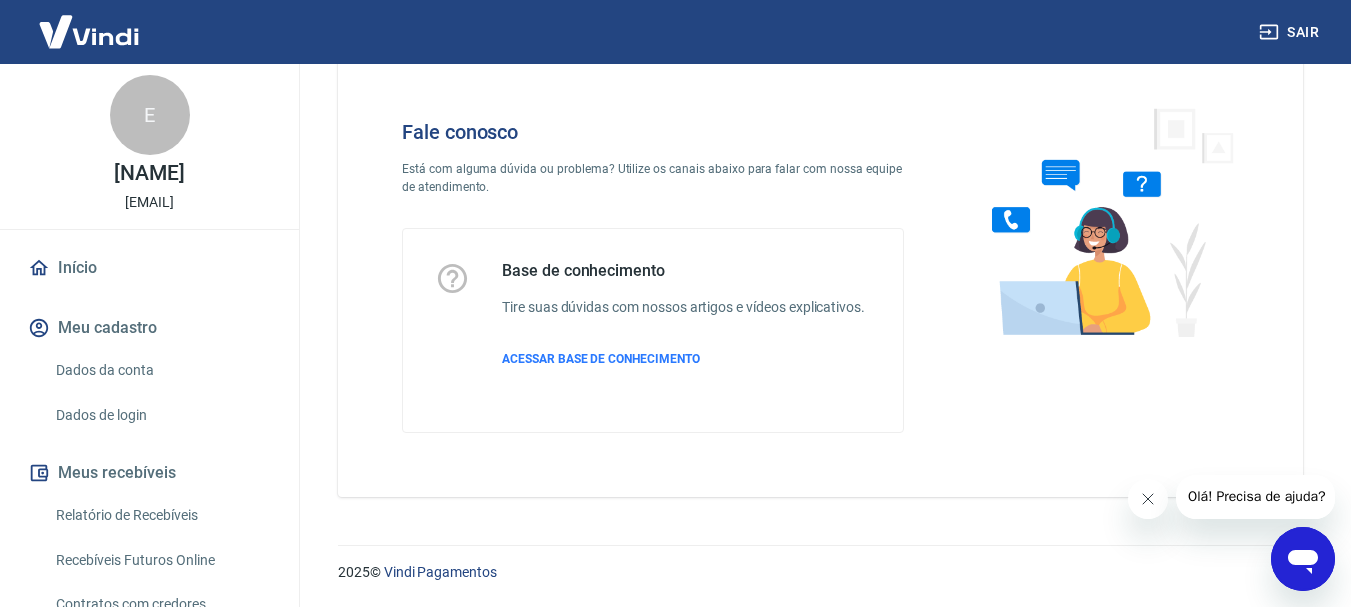 scroll, scrollTop: 0, scrollLeft: 0, axis: both 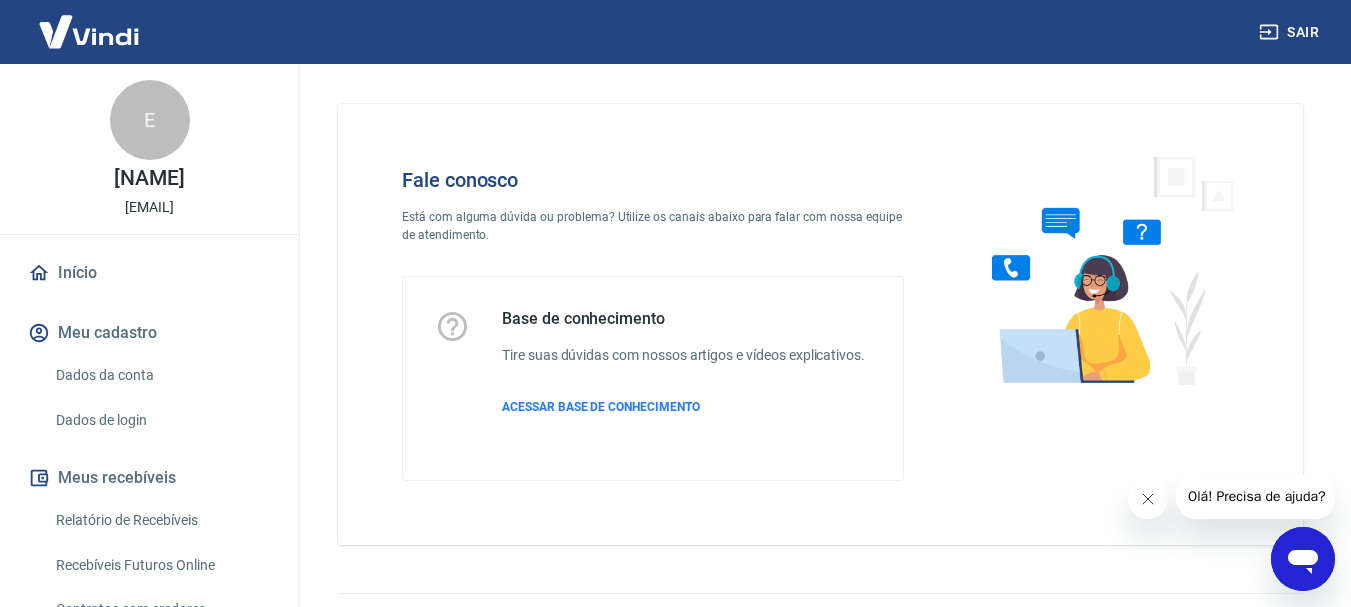 click on "Olá! Precisa de ajuda?" at bounding box center [1256, 496] 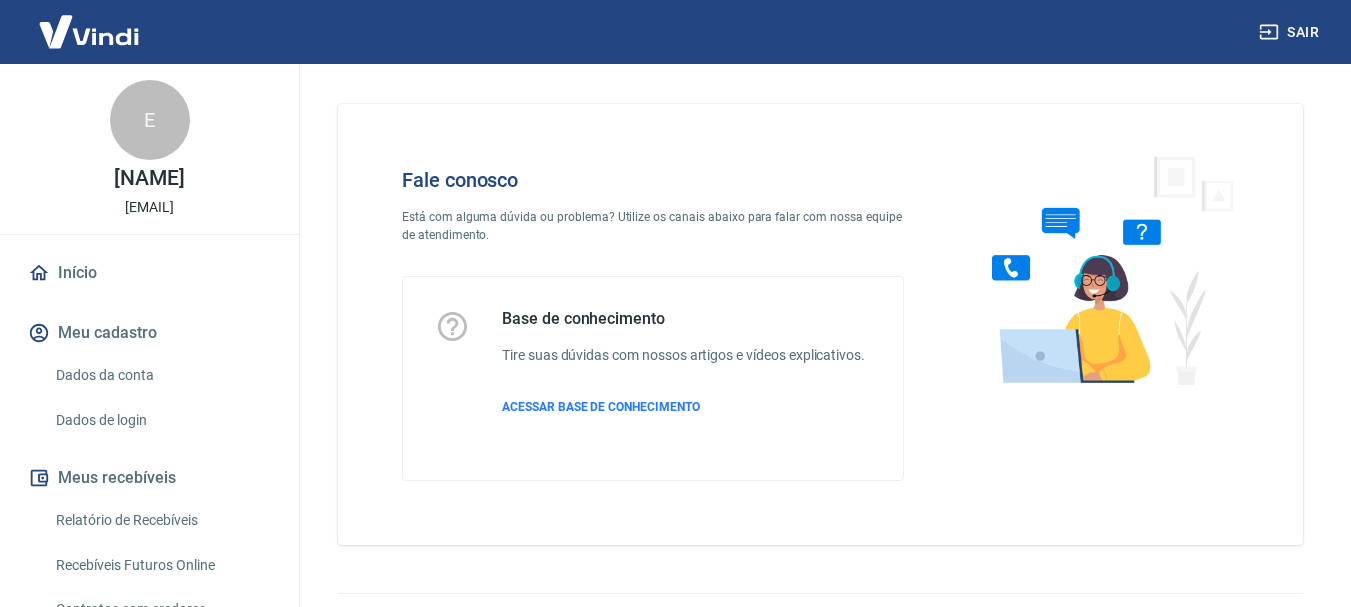 scroll, scrollTop: 0, scrollLeft: 0, axis: both 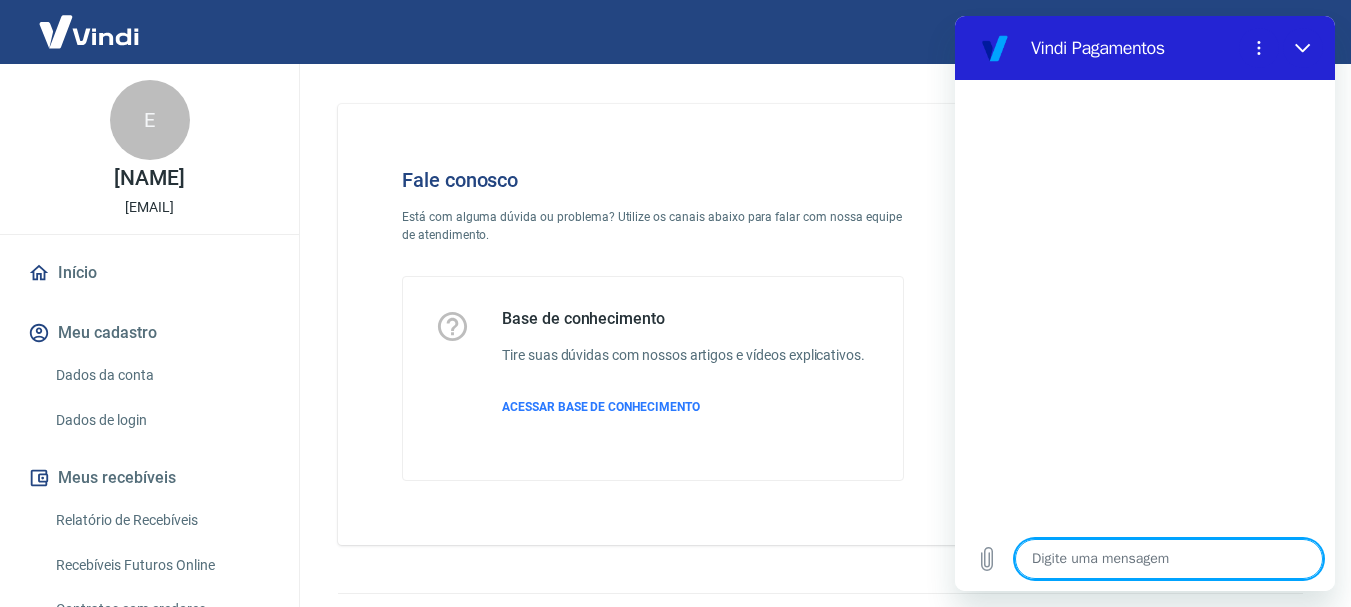 click at bounding box center [1169, 559] 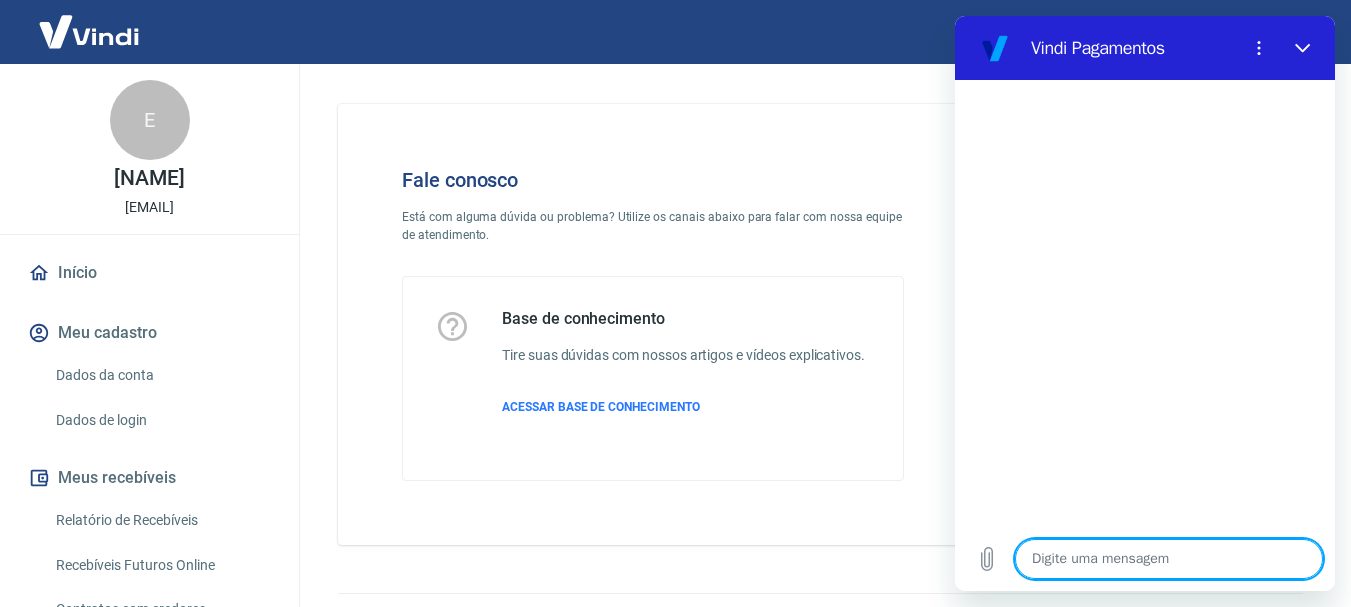 type on "p" 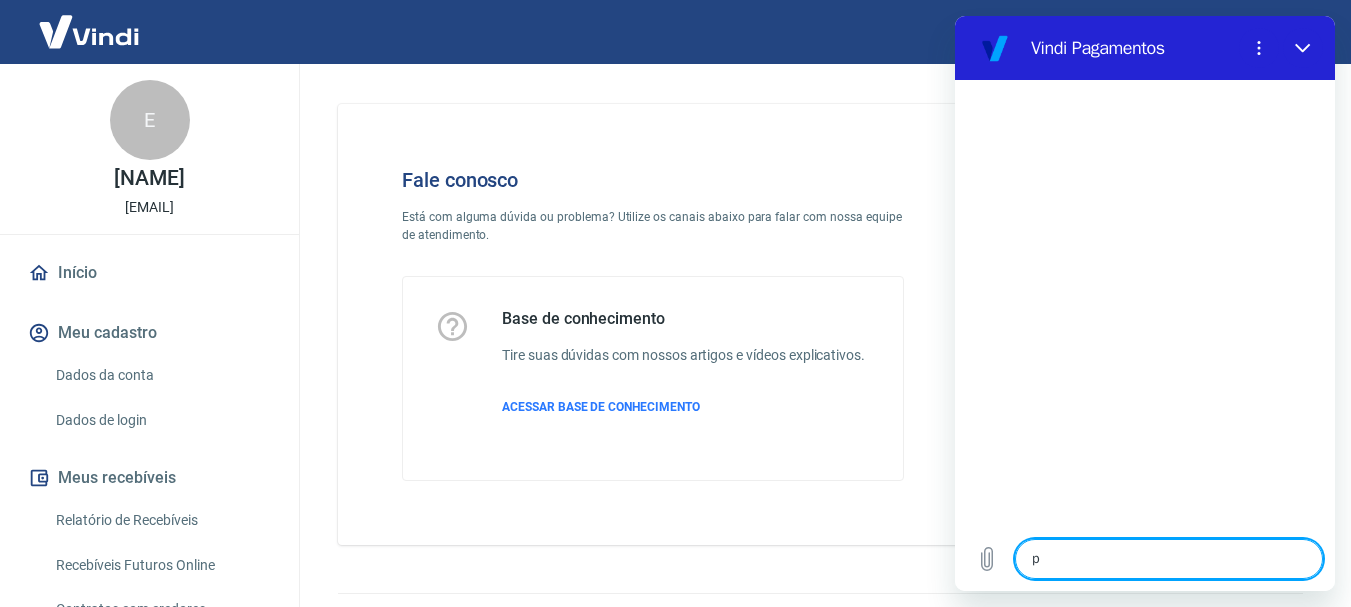 type on "x" 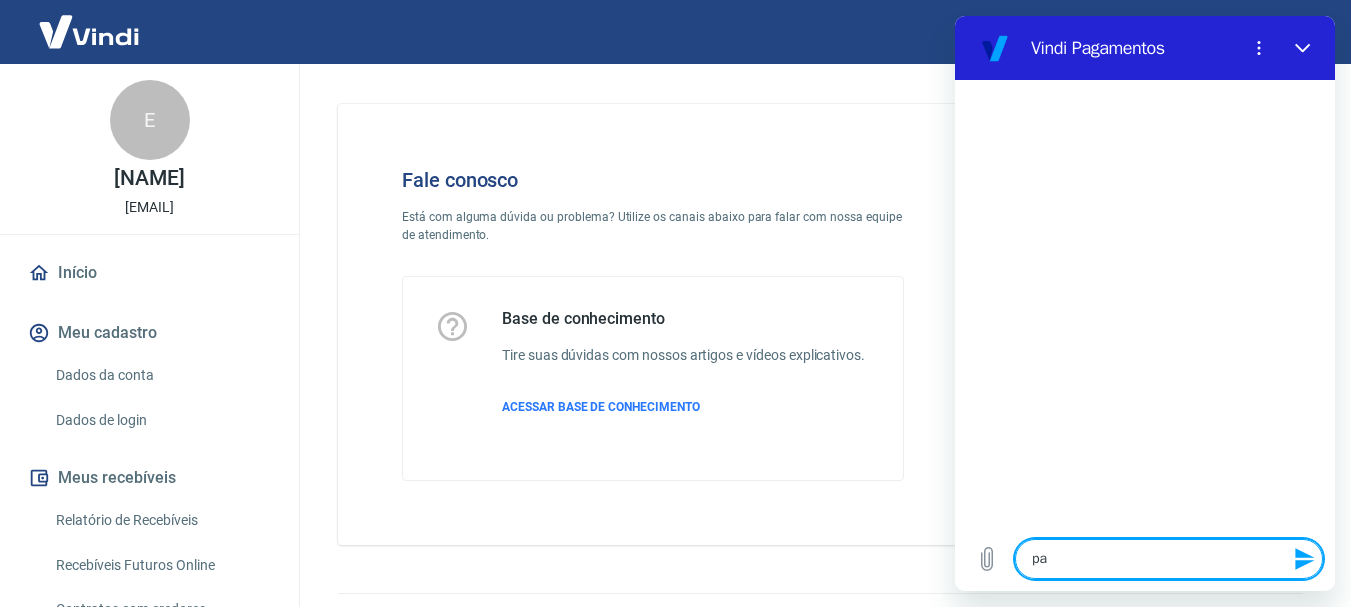 type on "pag" 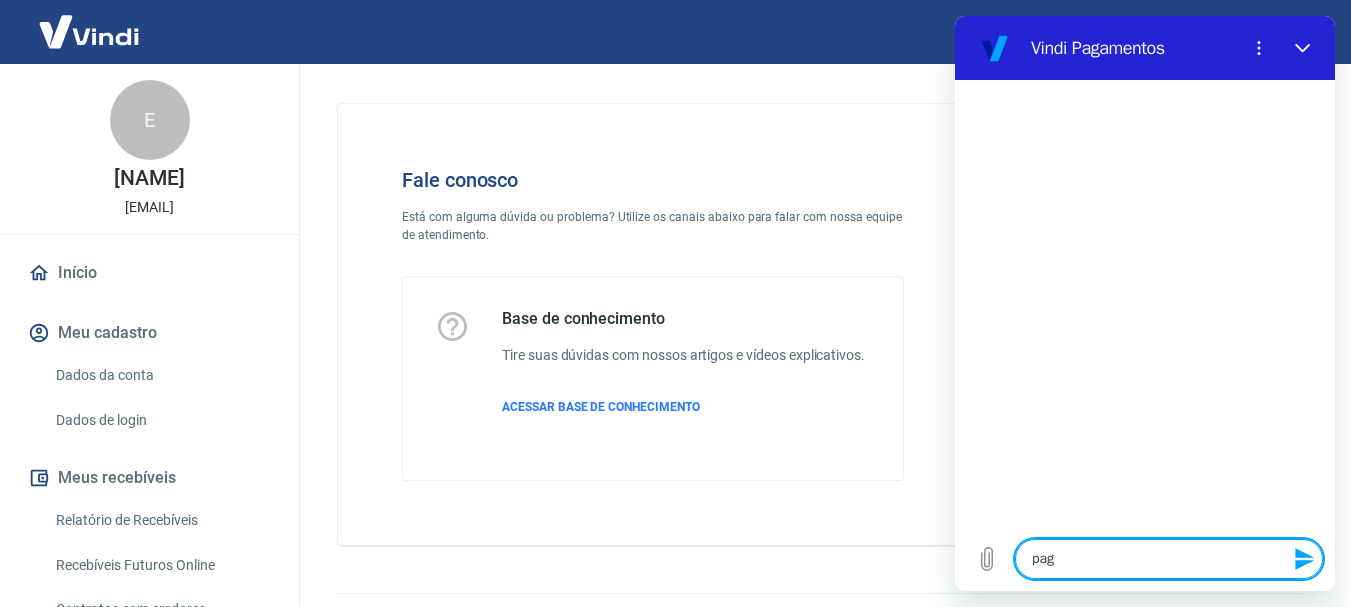 type on "paga" 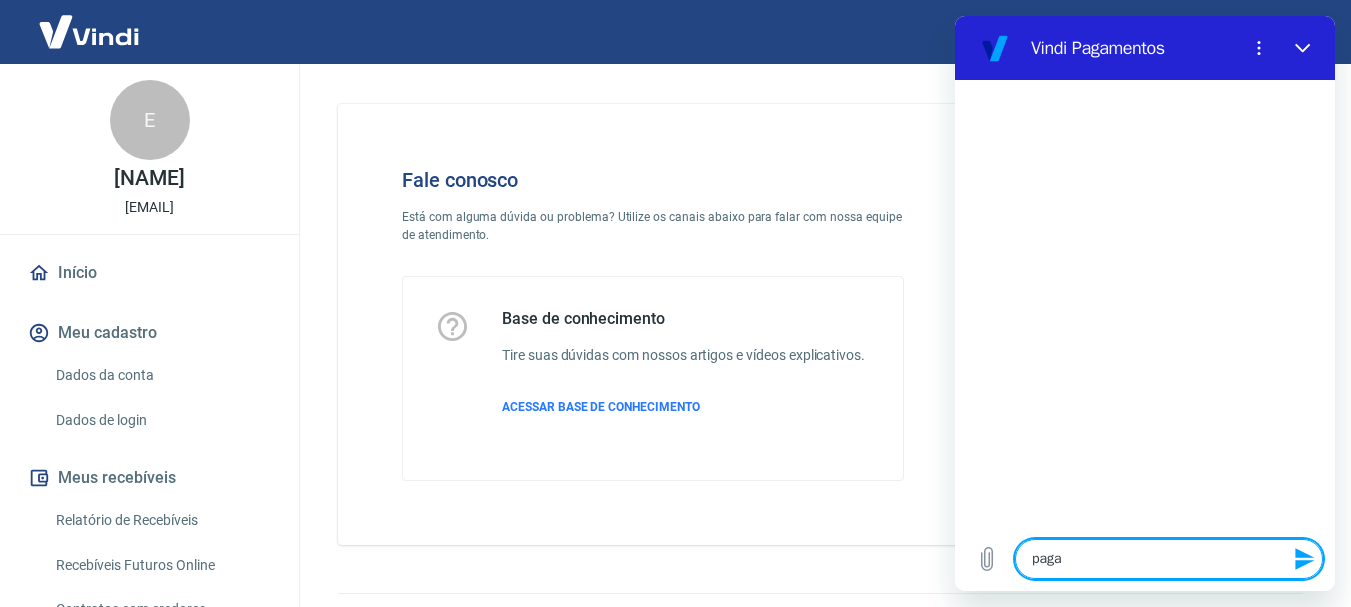 type on "pagam" 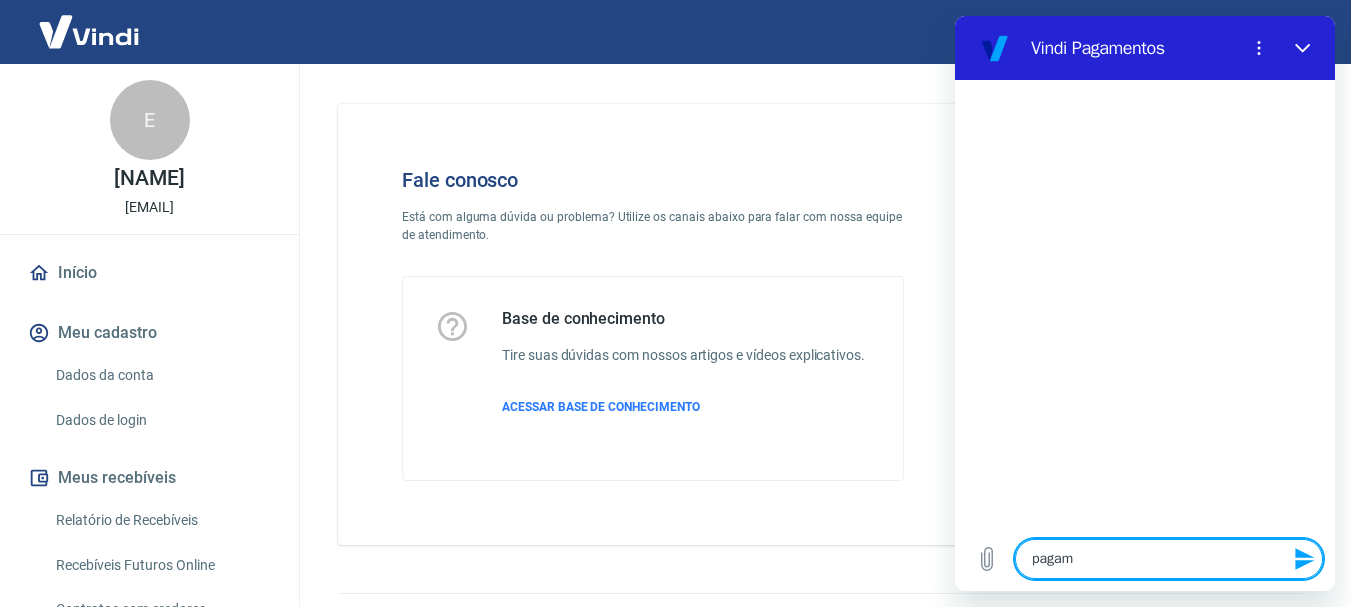 type on "pagame" 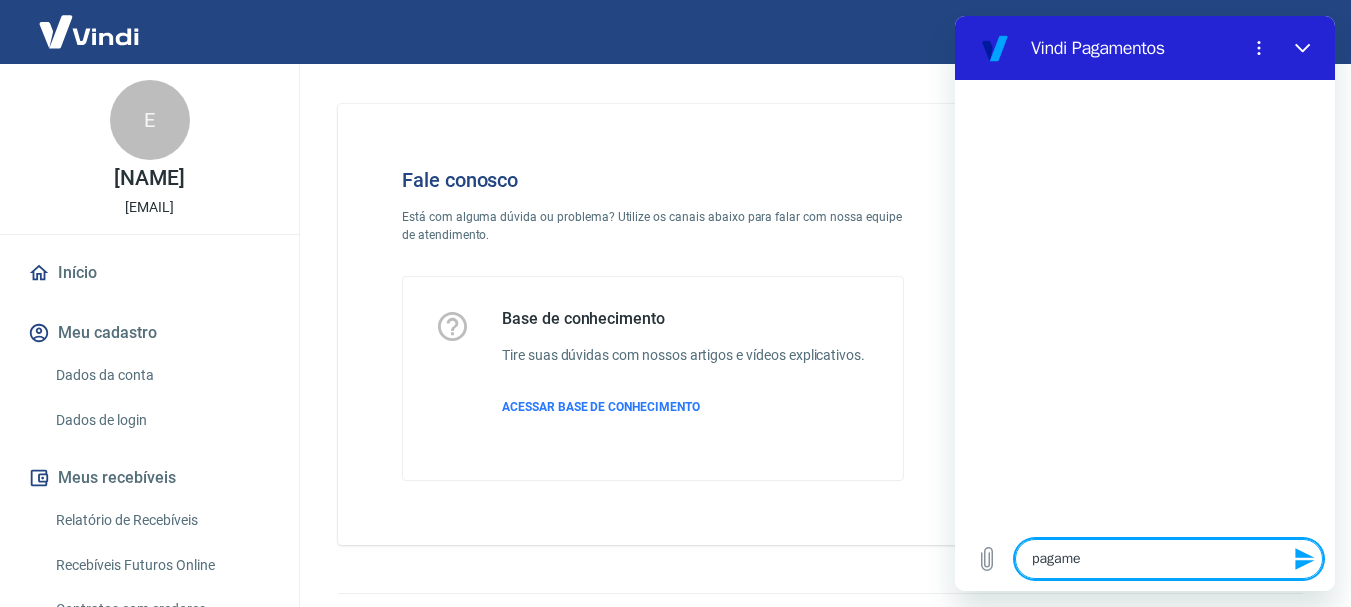 type on "pagamen" 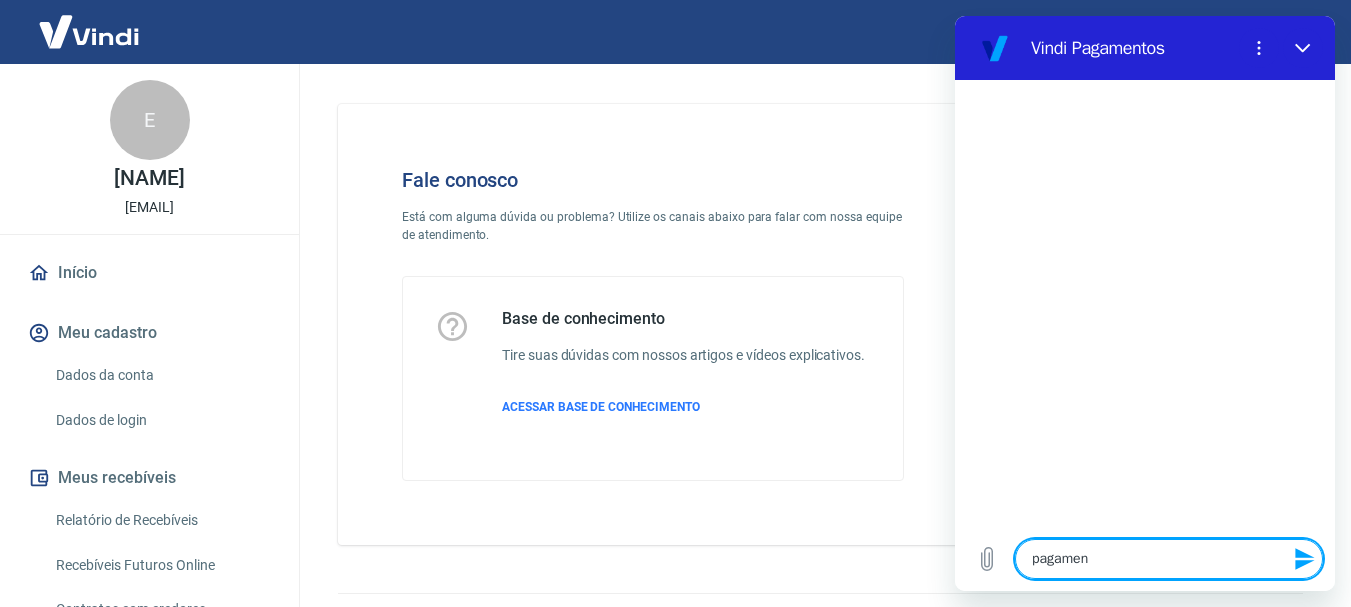 type on "pagament" 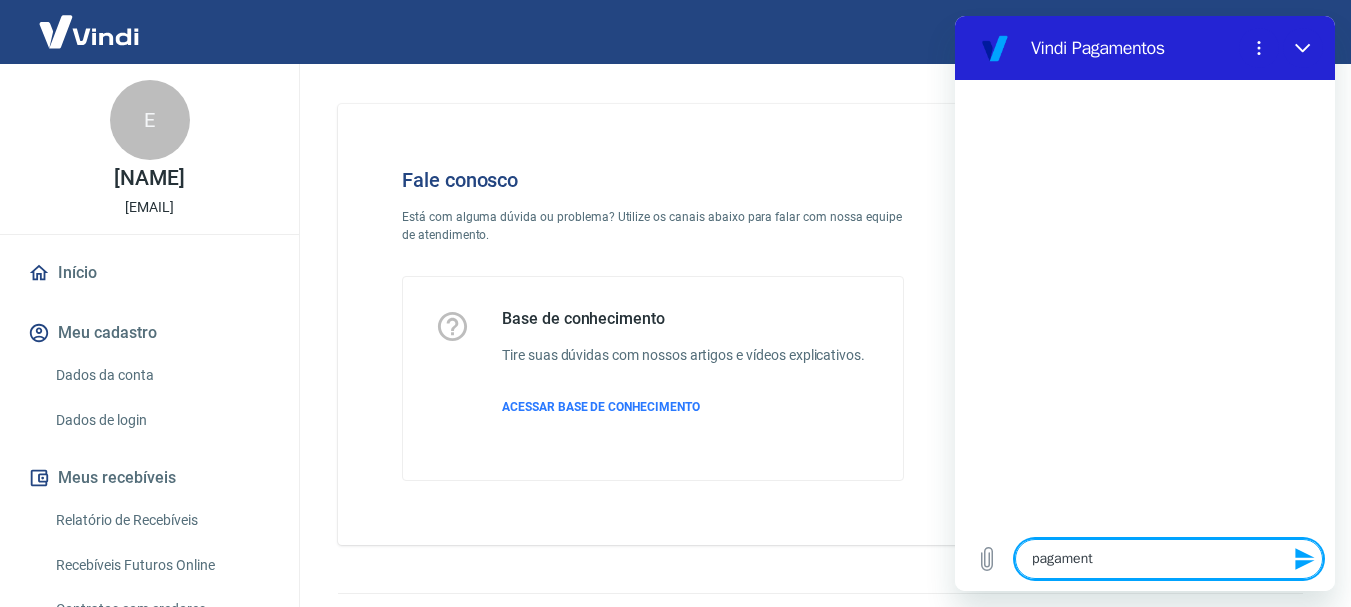 type on "pagamento" 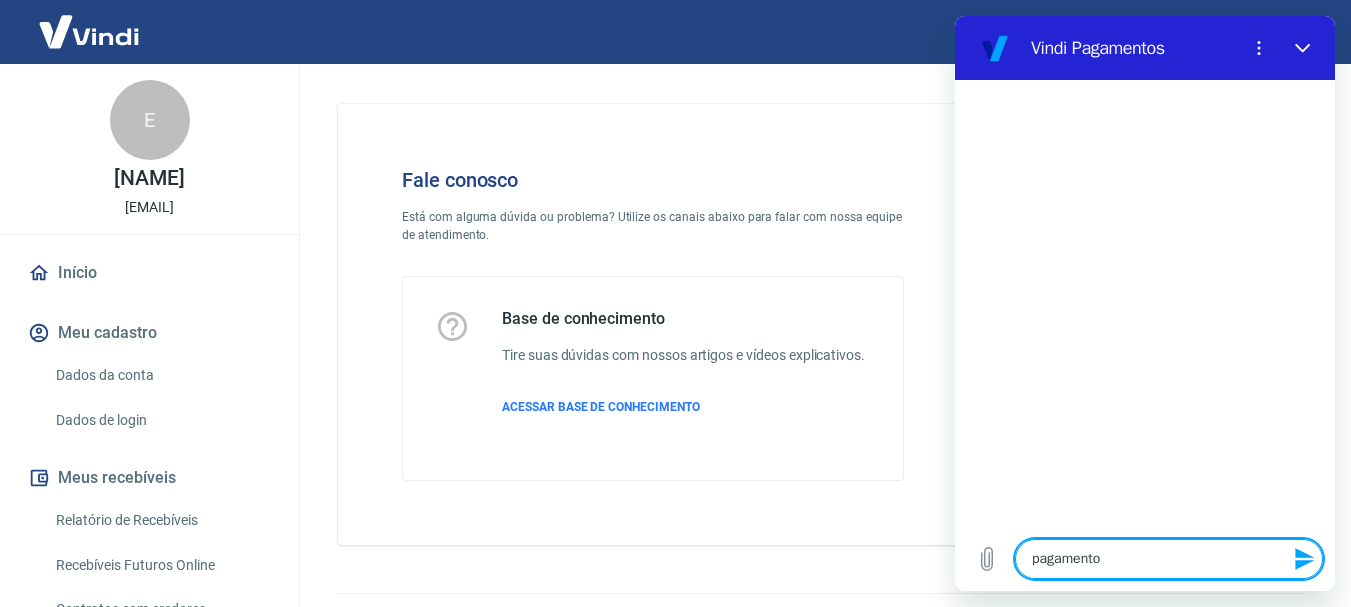 type on "pagamento" 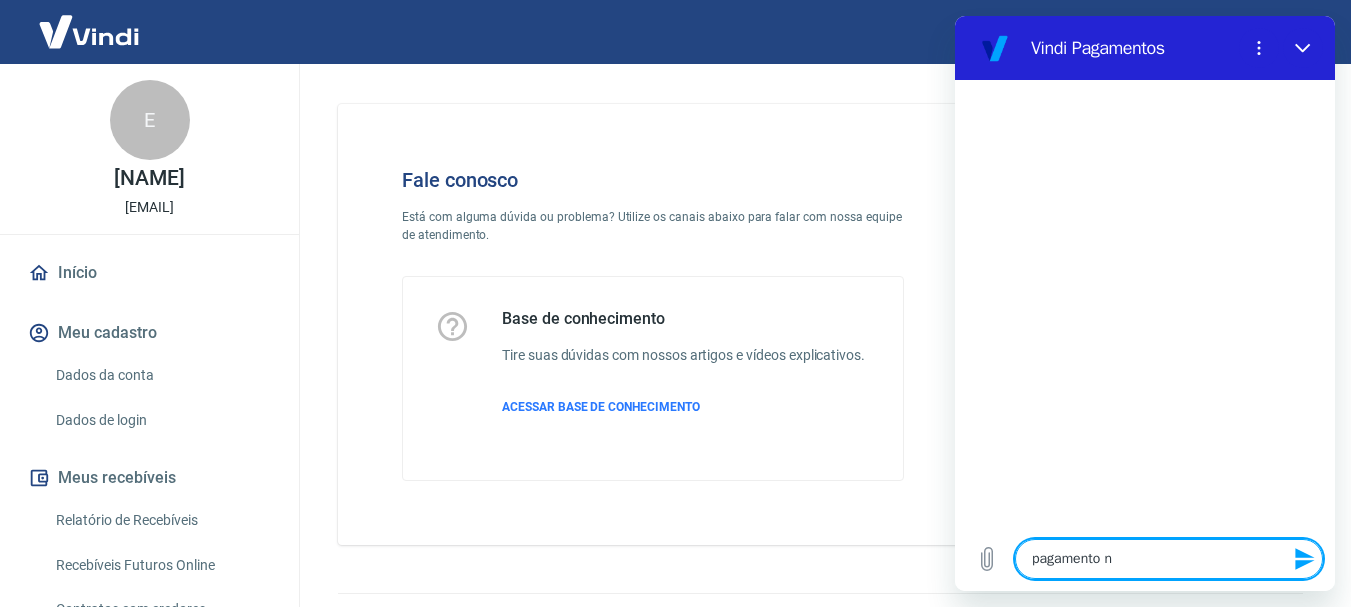type on "pagamento nã" 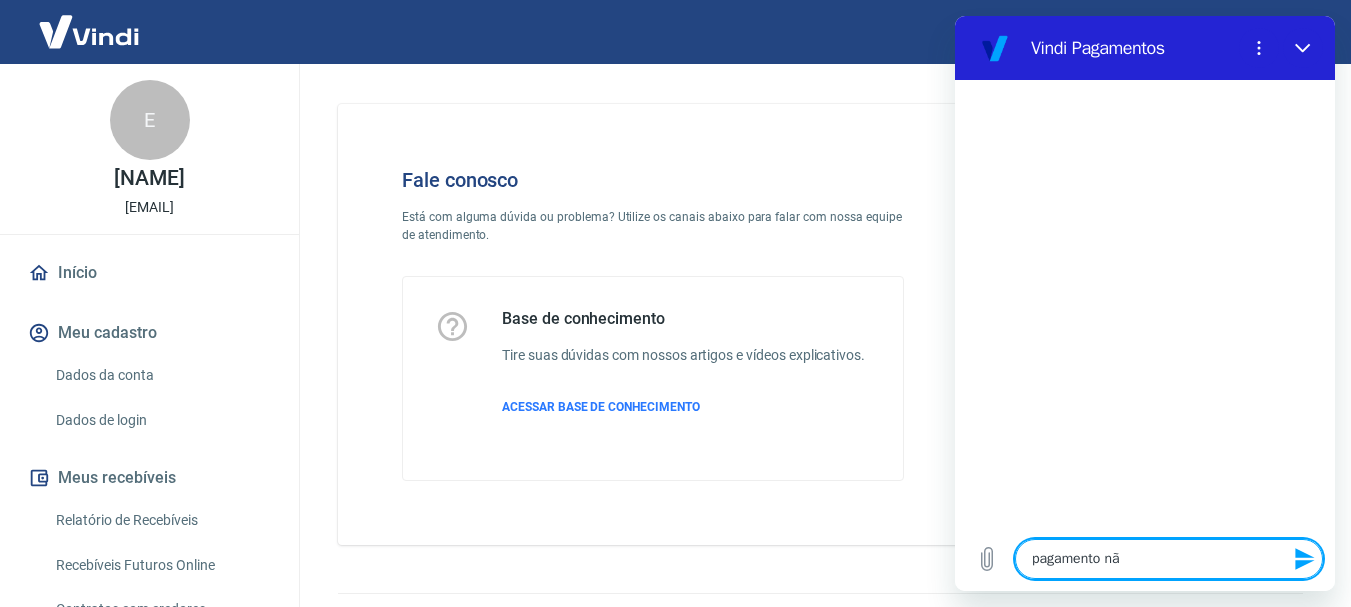 type on "pagamento não" 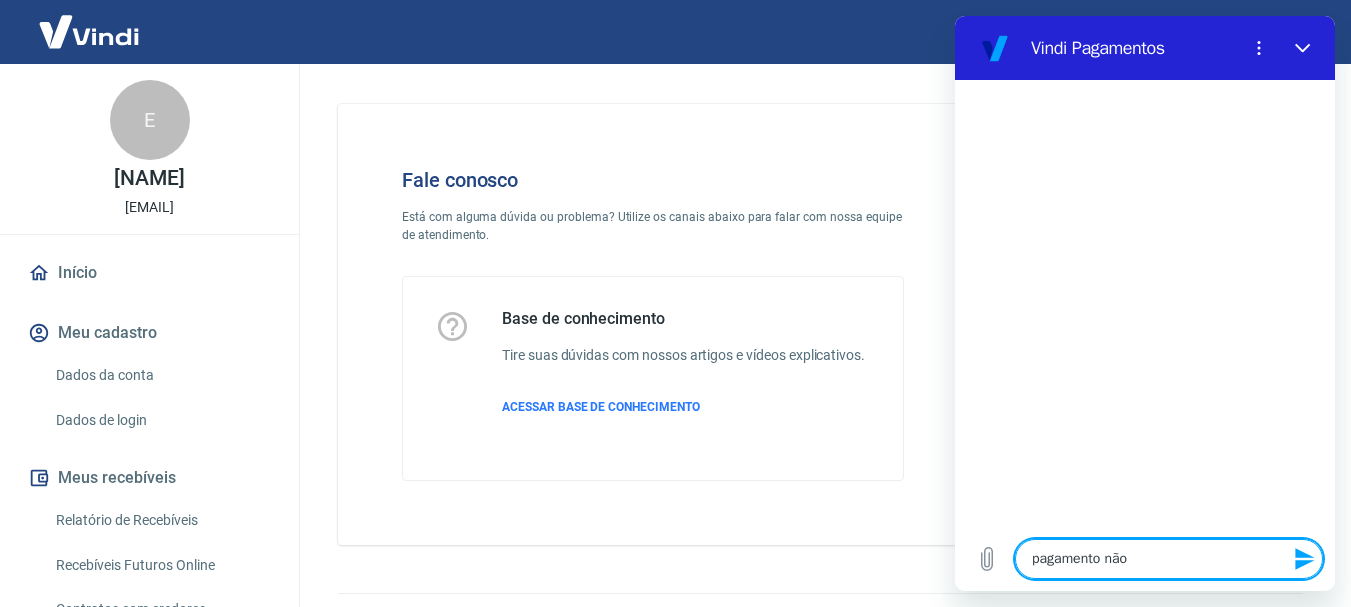 type on "x" 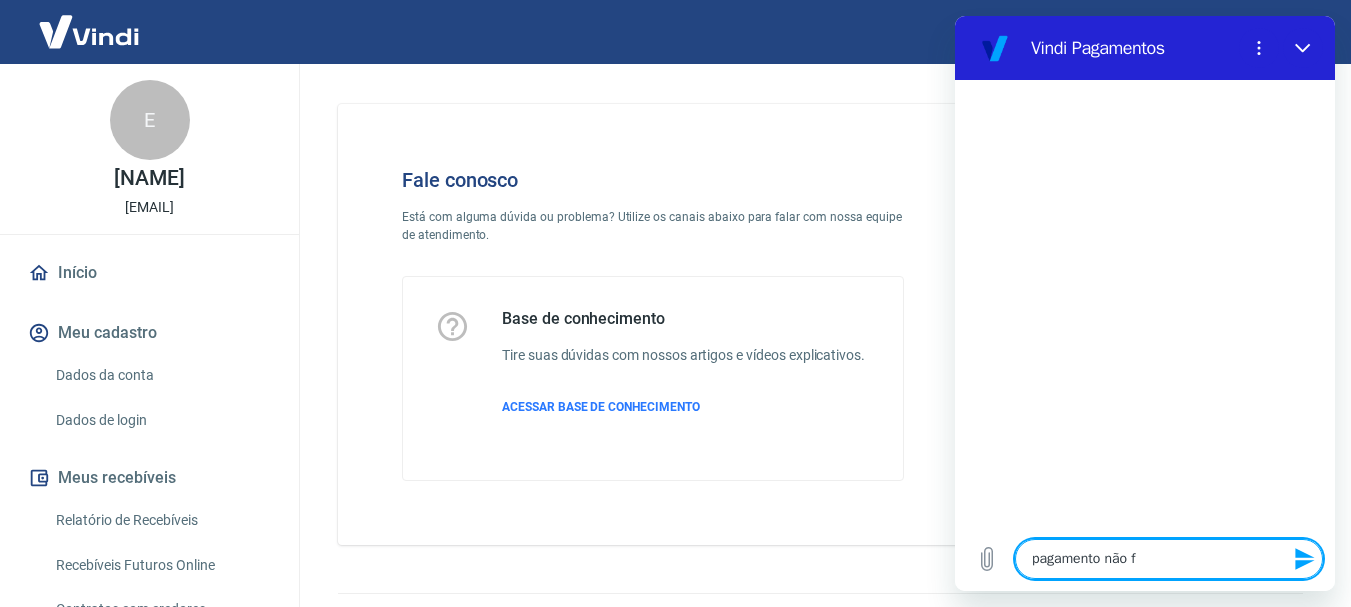 type on "pagamento não fo" 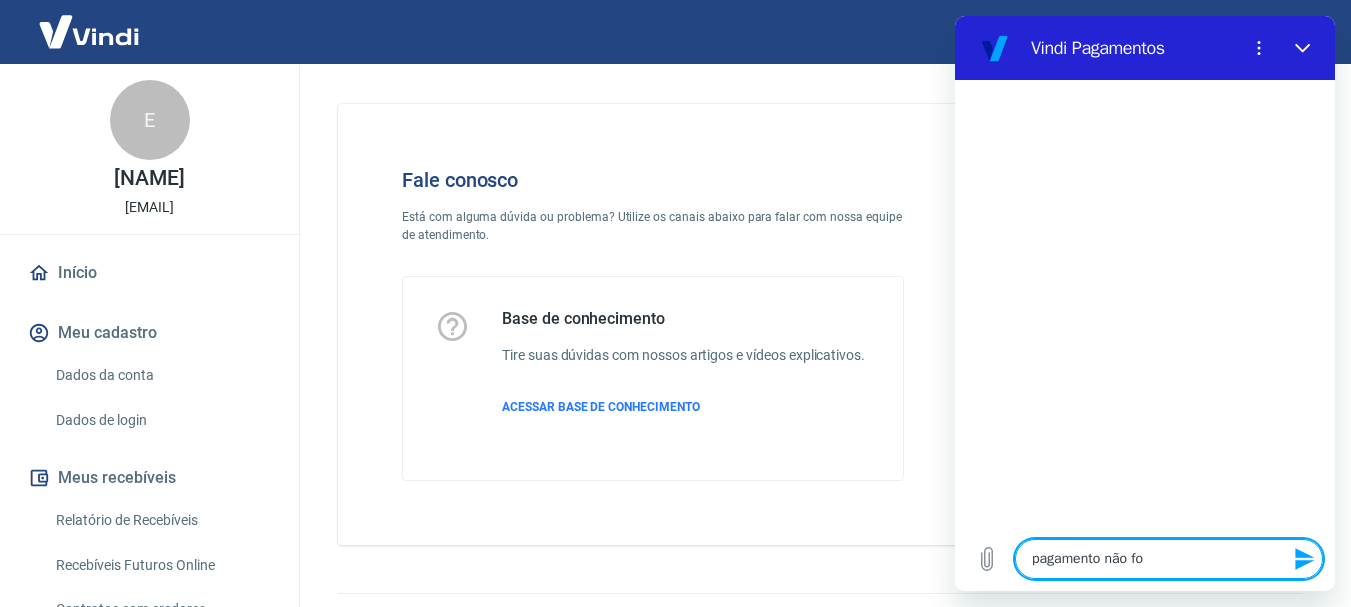 type on "pagamento não foi" 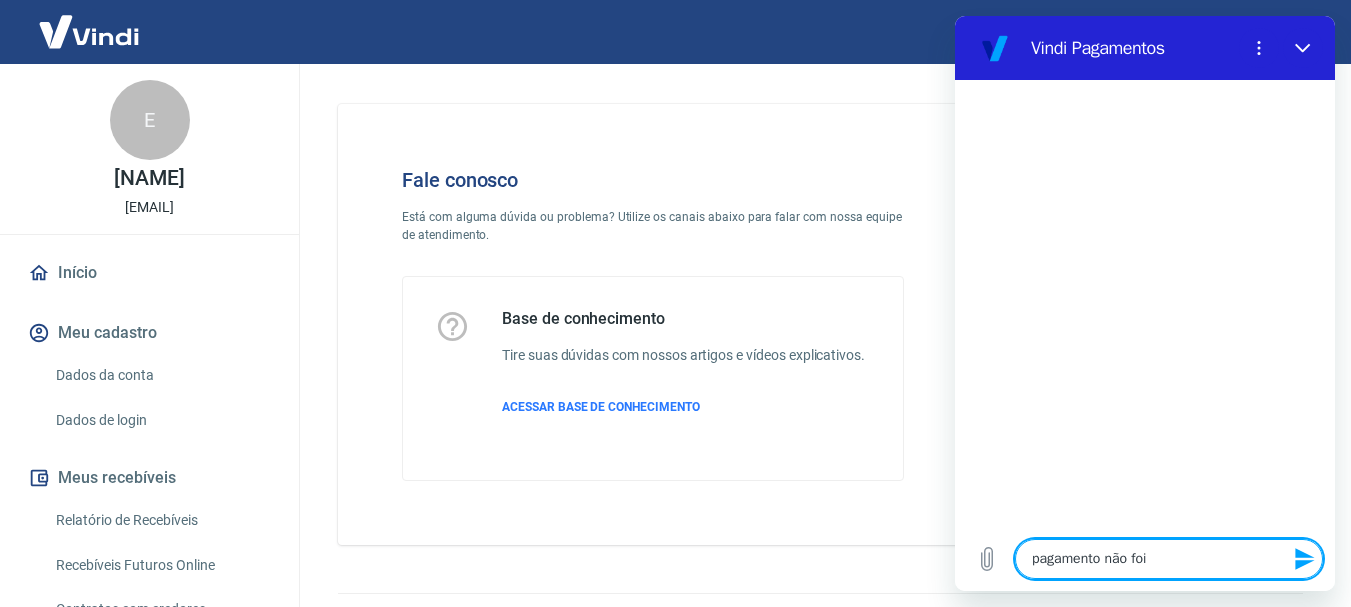 type on "pagamento não foi" 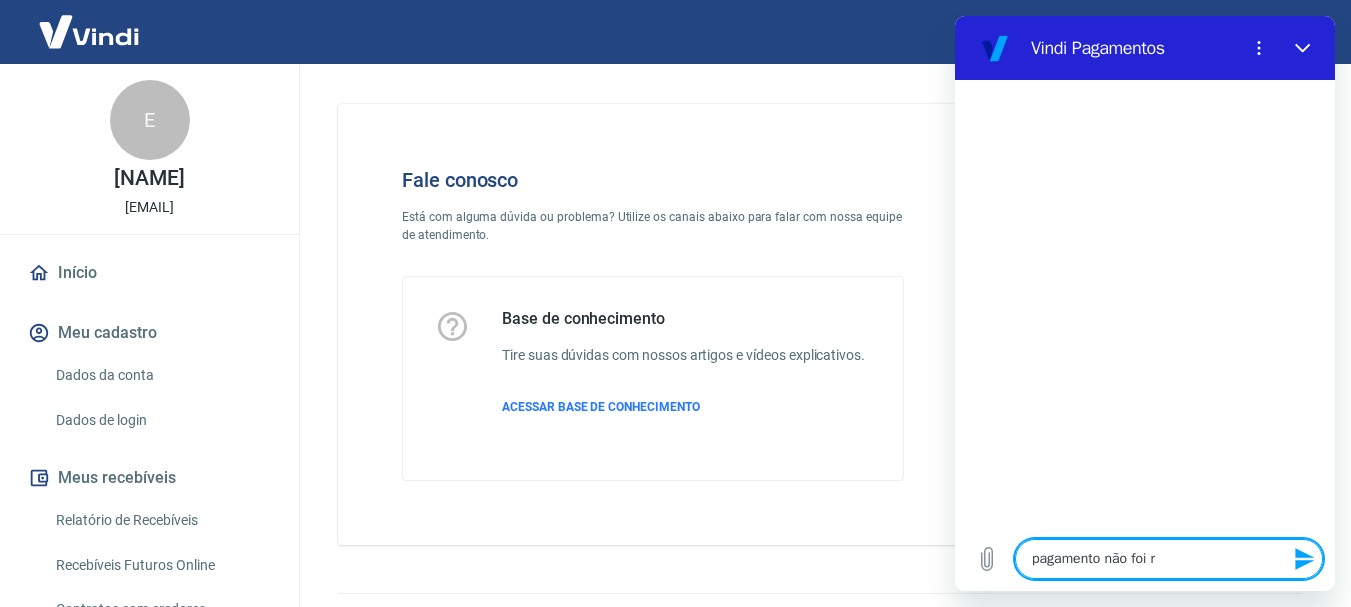 type on "pagamento não foi re" 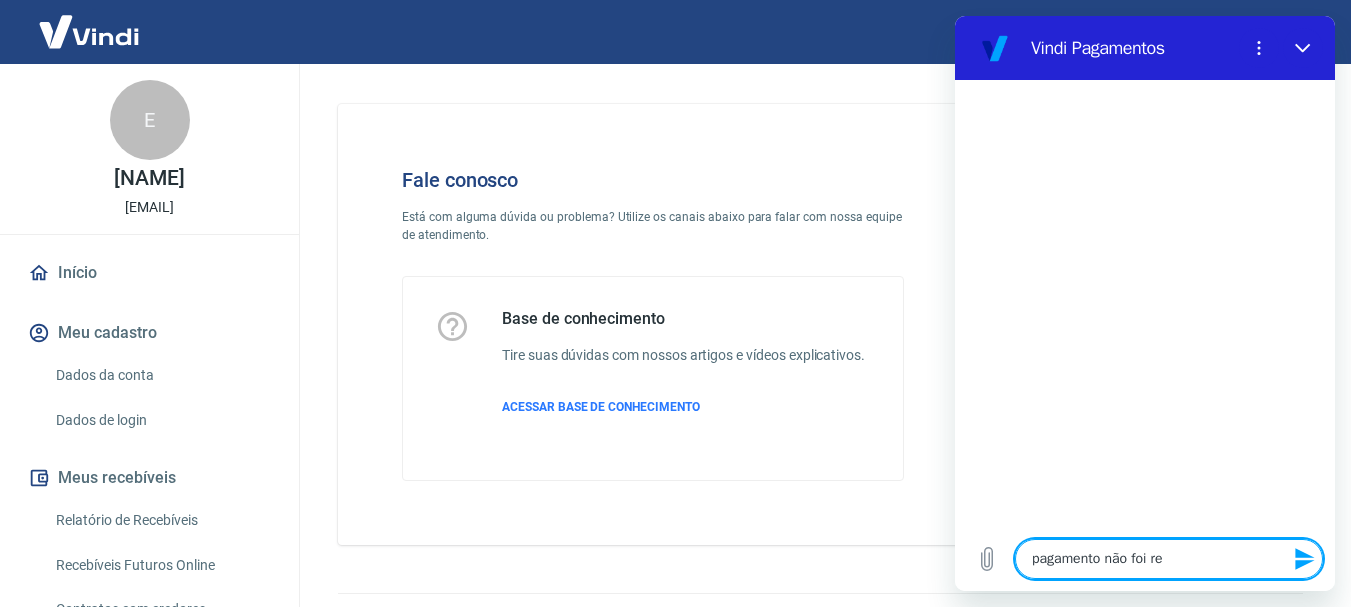 type on "pagamento não foi rea" 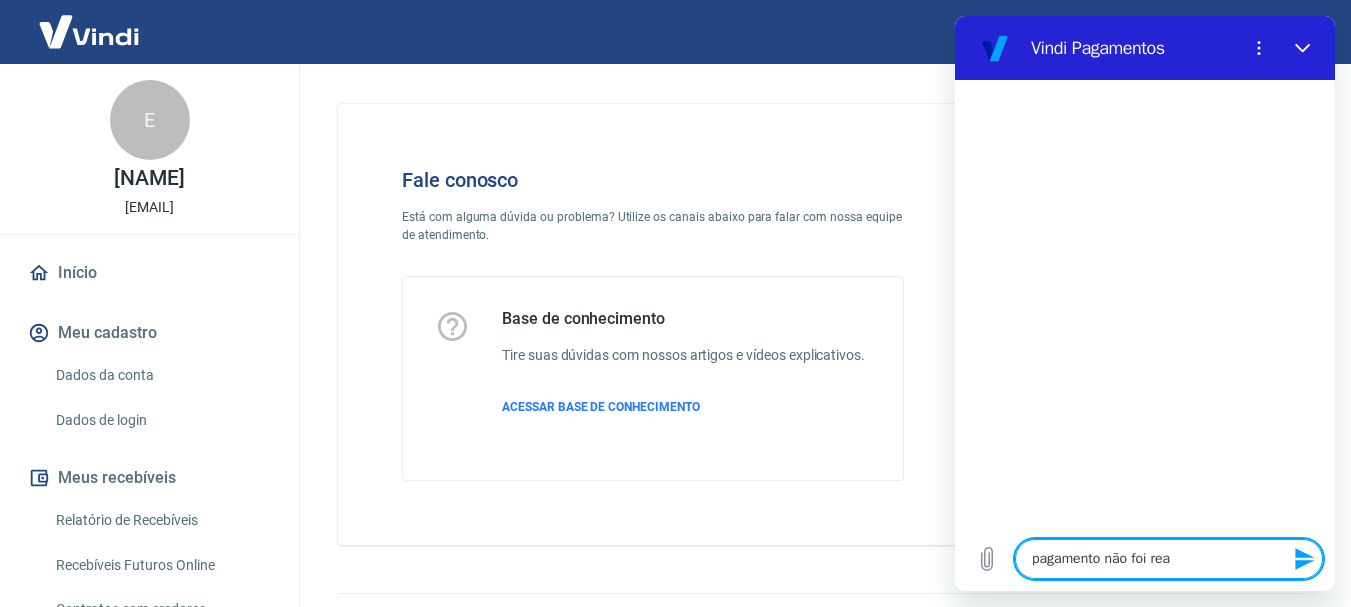 type on "pagamento não foi real" 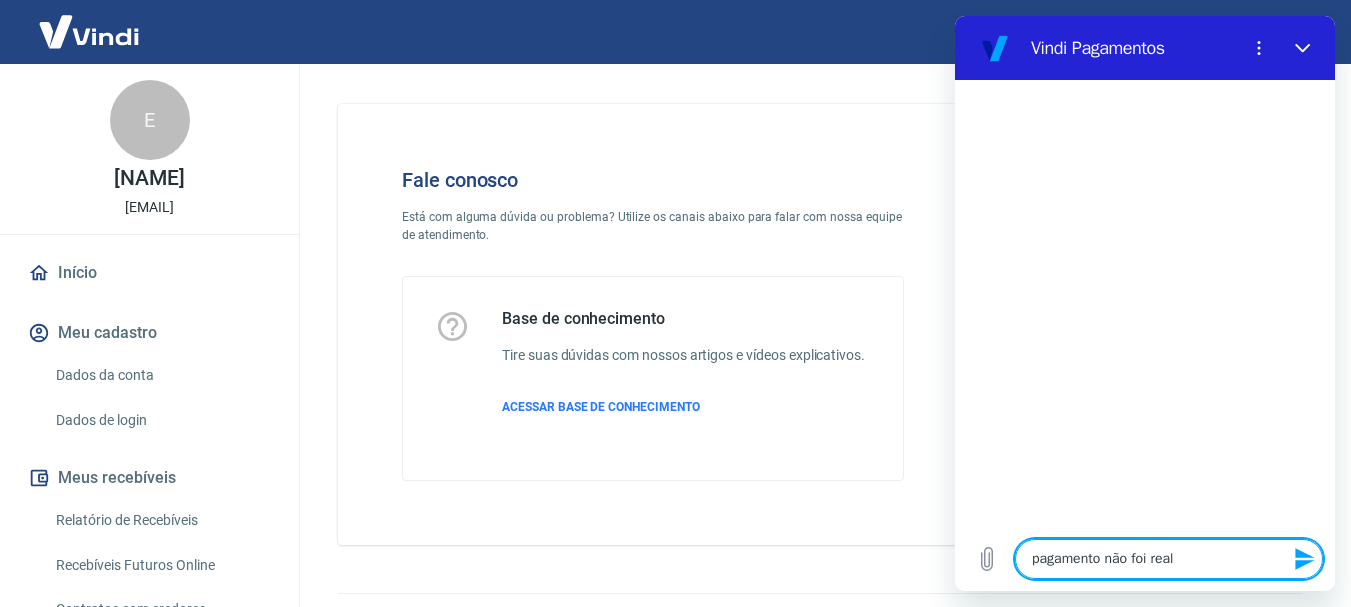 type on "pagamento não foi reali" 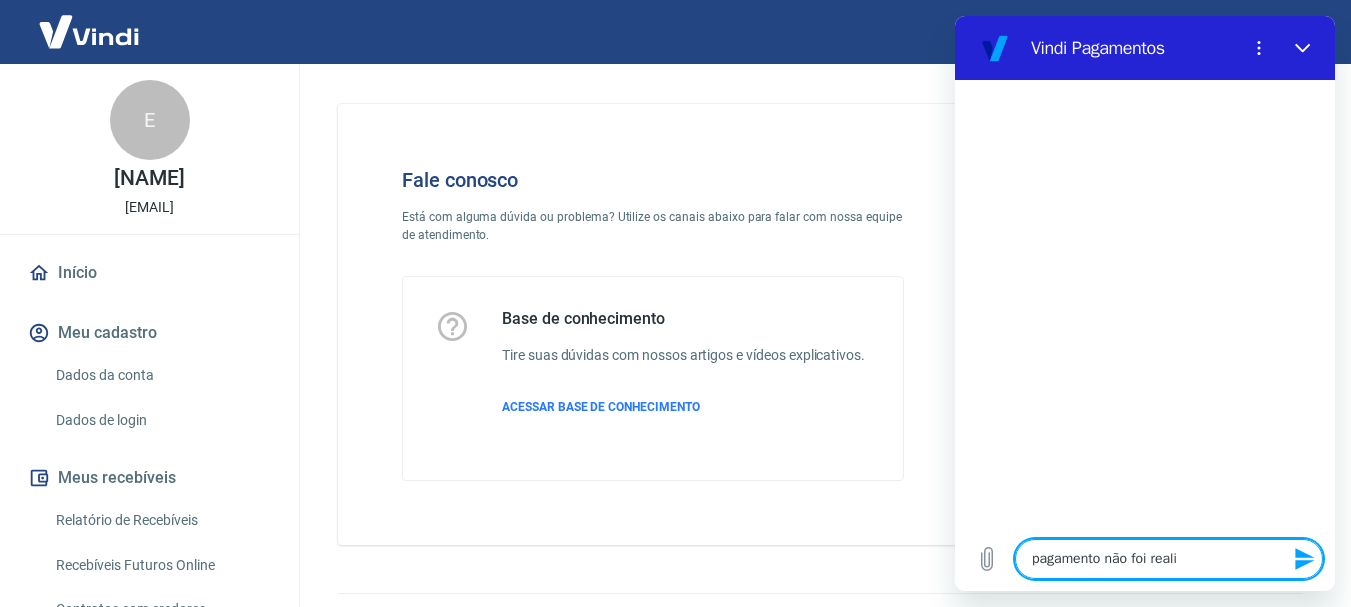 type on "x" 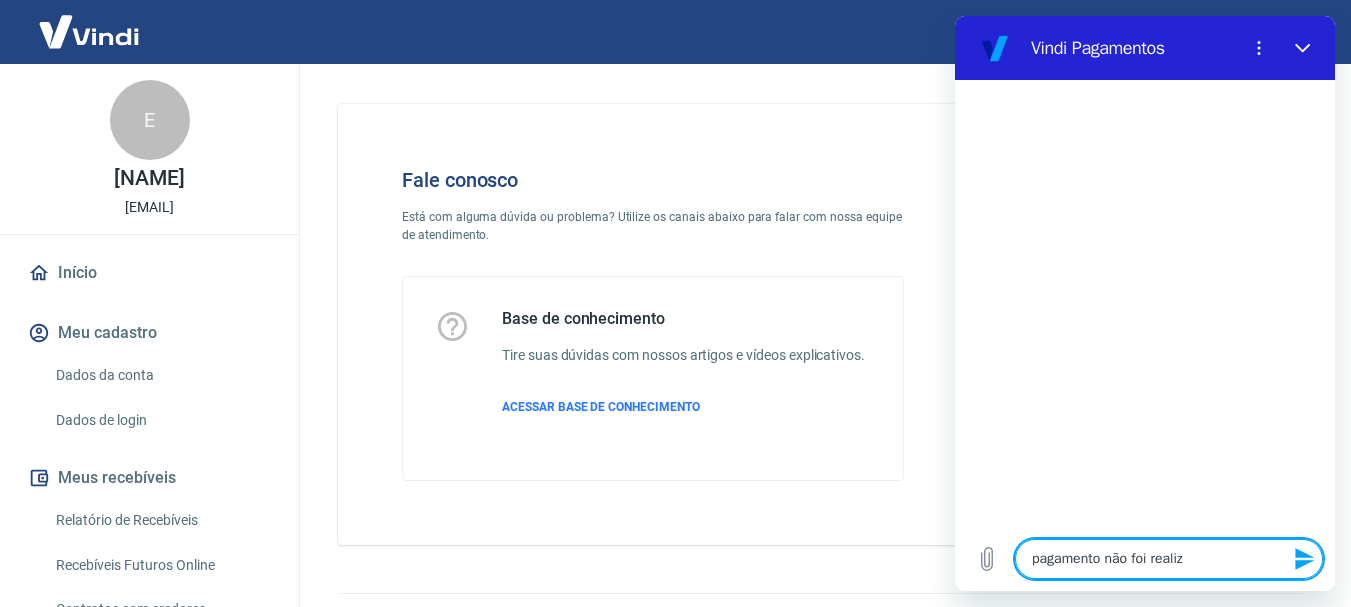 type on "pagamento não foi reali" 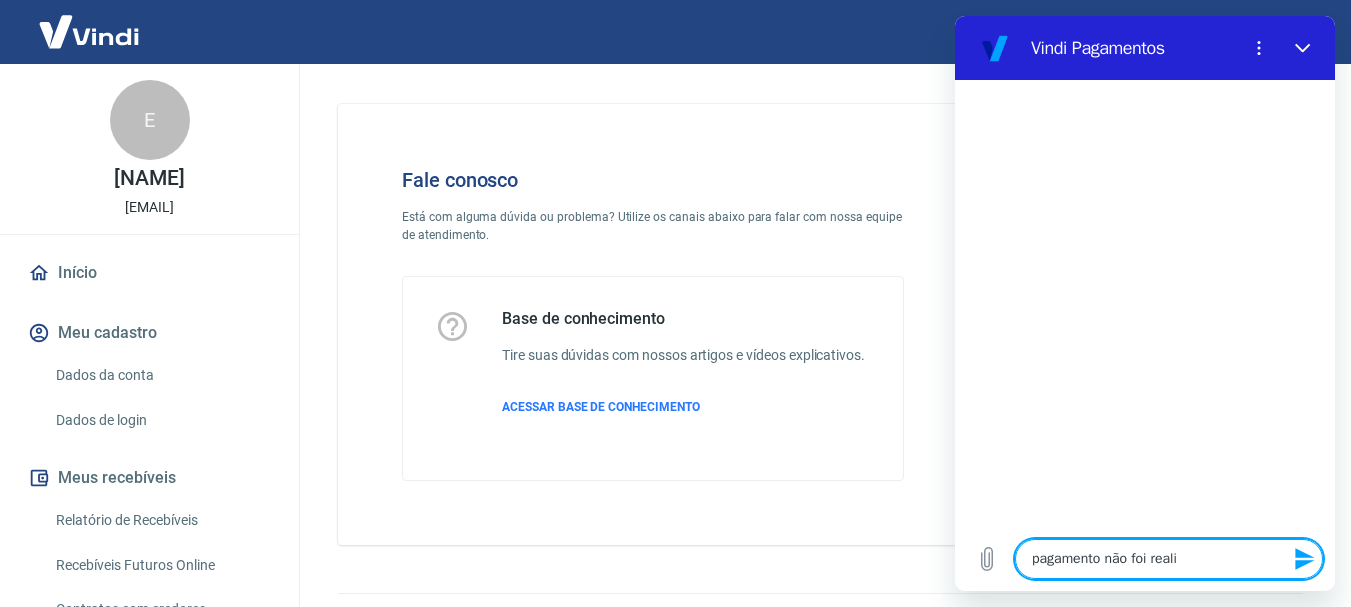 type on "pagamento não foi real" 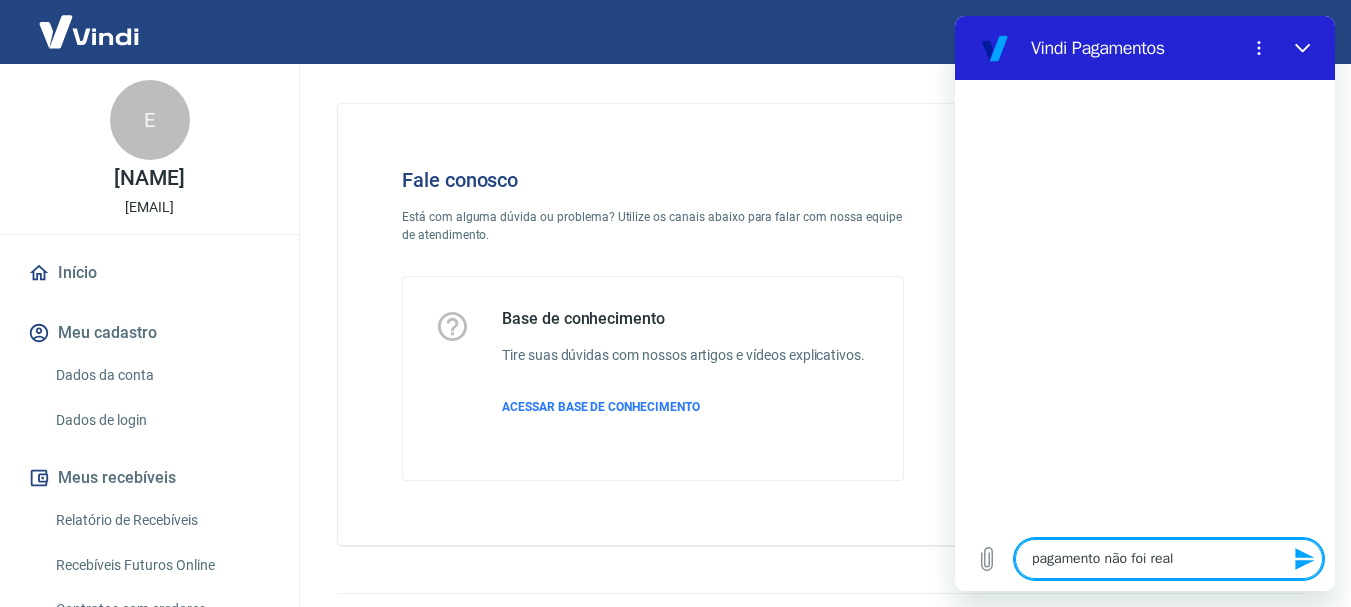 type on "pagamento não foi rea" 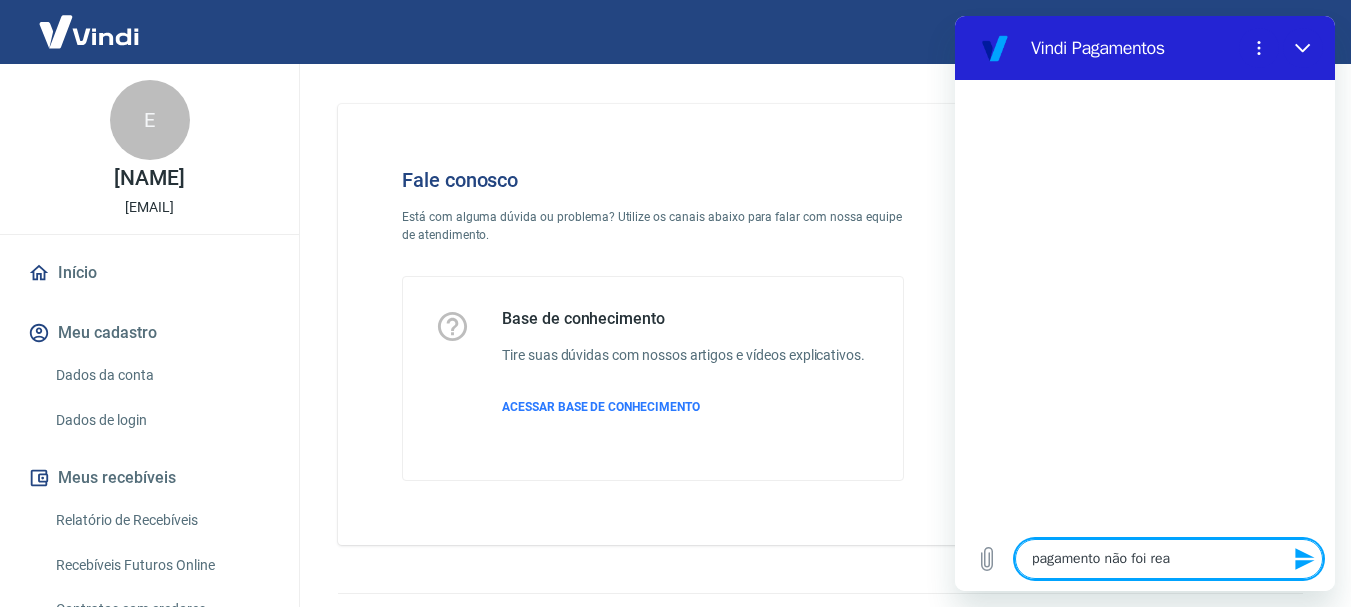 type on "pagamento não foi re" 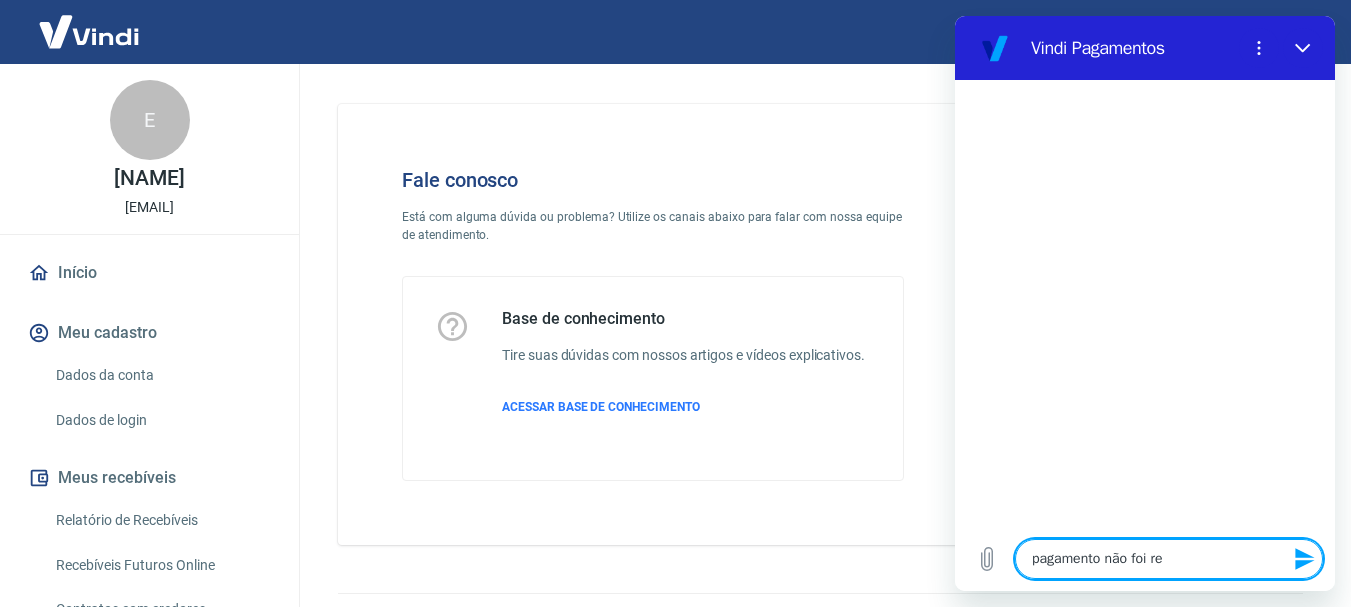 type on "pagamento não foi r" 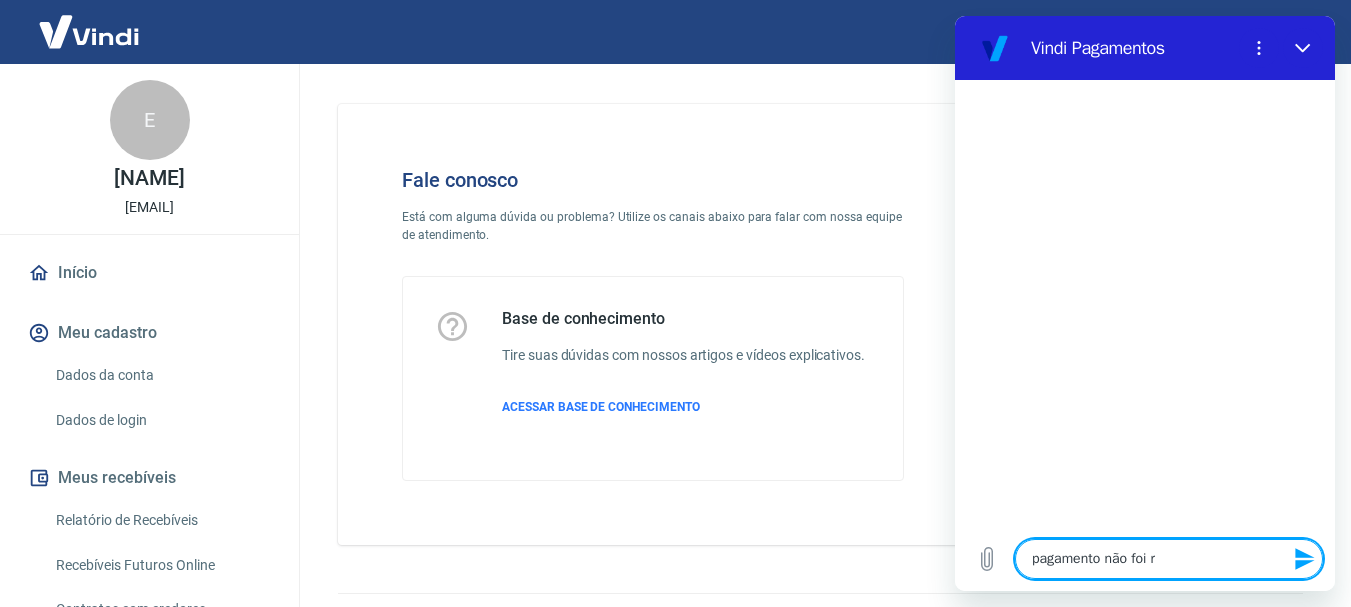 type on "pagamento não foi" 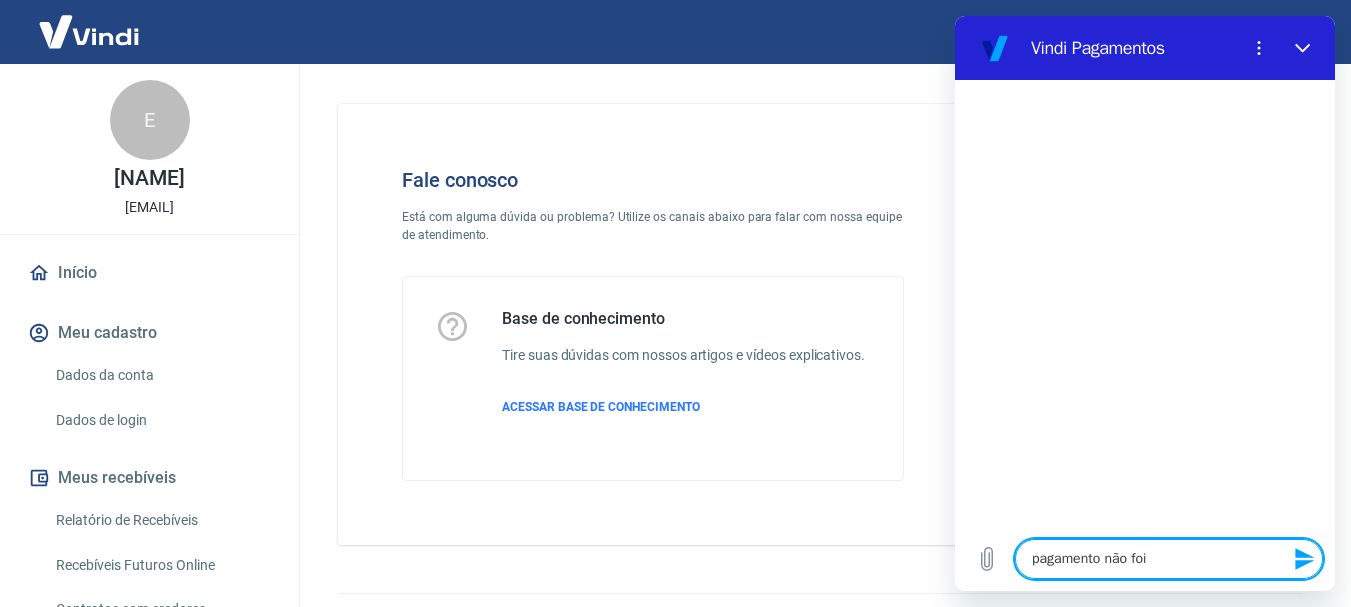 type on "pagamento não foi" 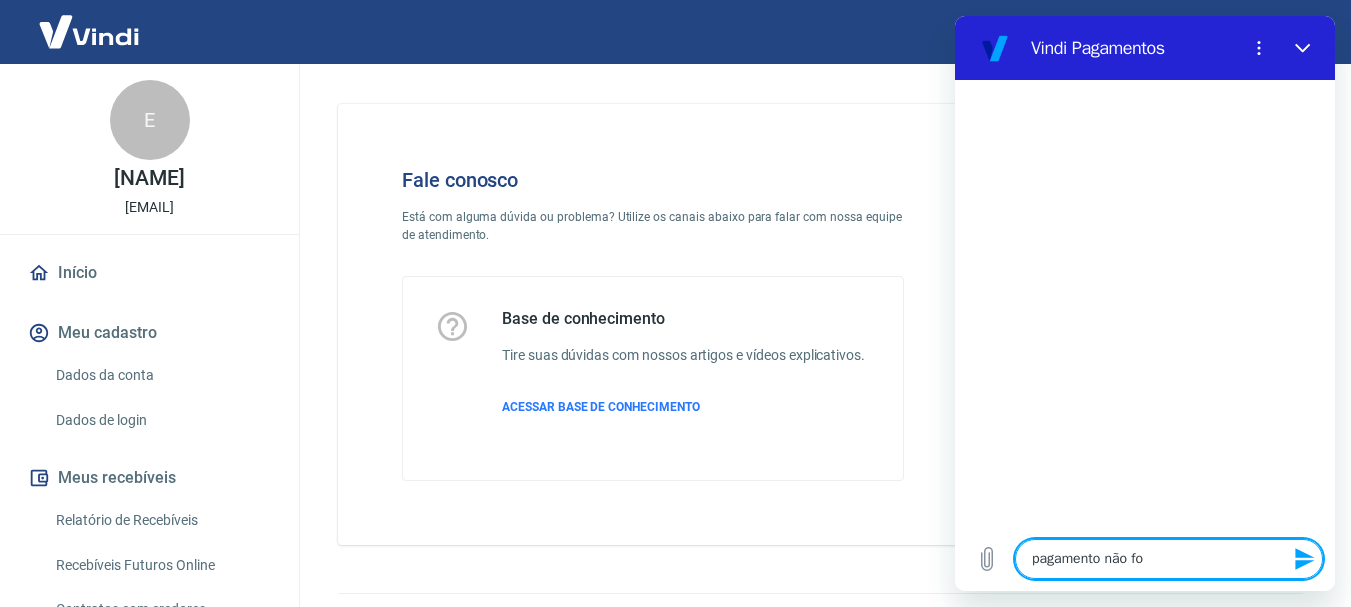 type on "pagamento não f" 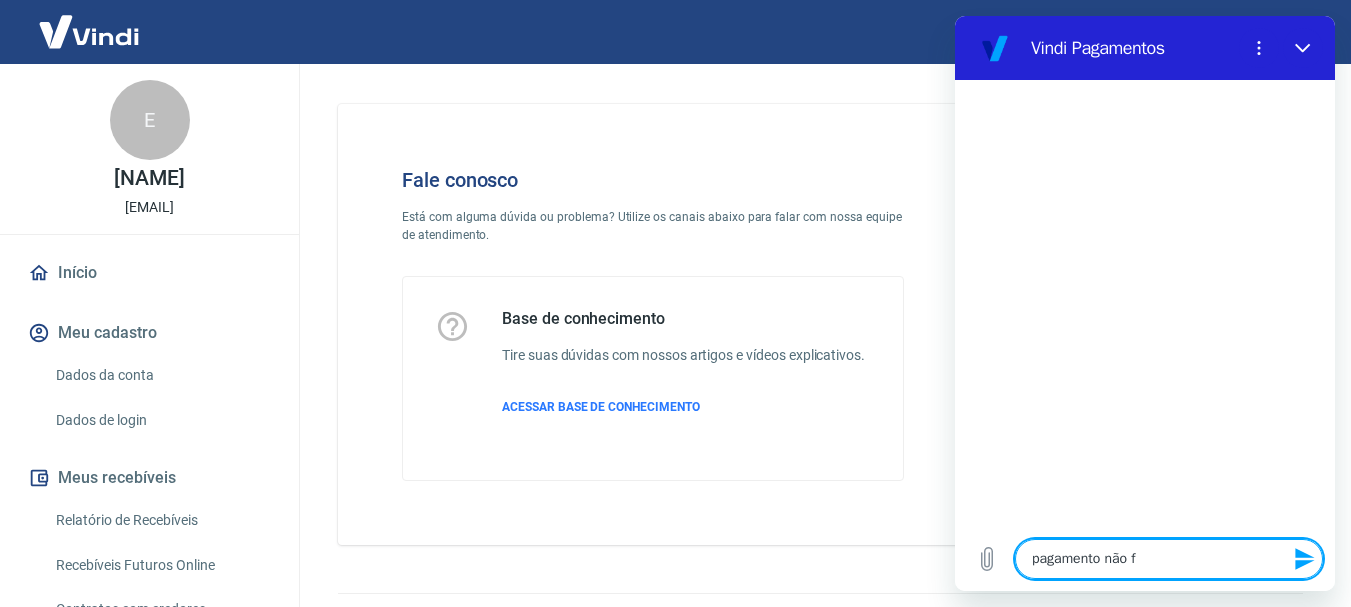 type on "pagamento não" 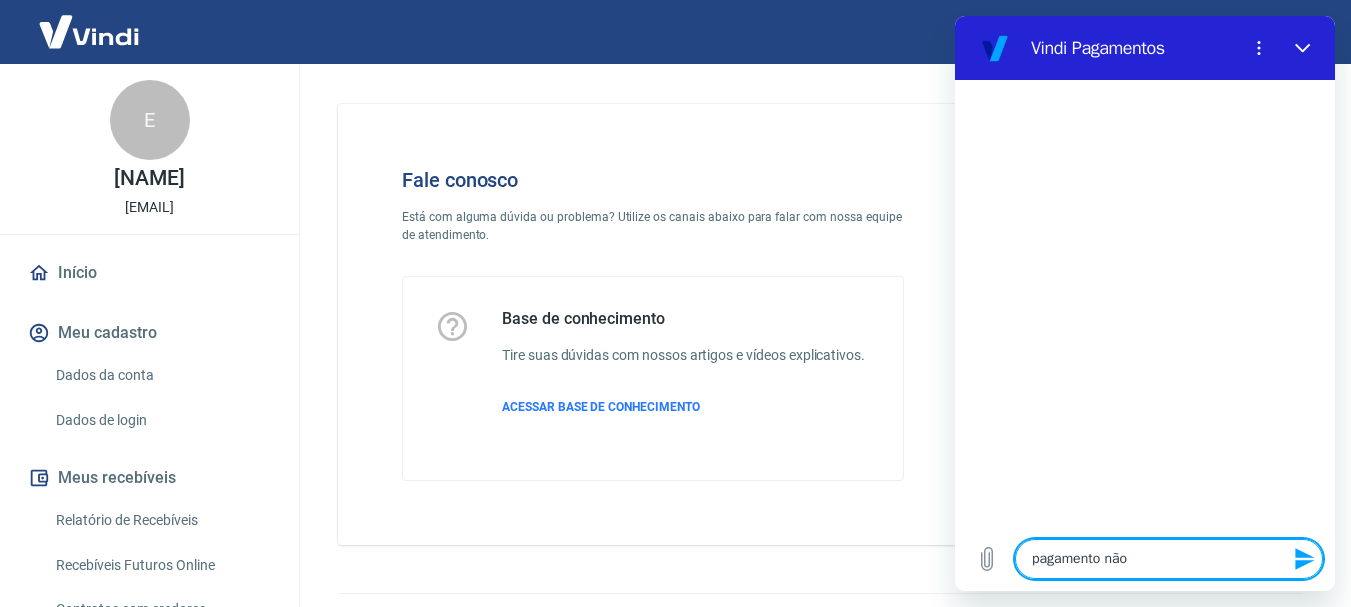 type on "pagamento não" 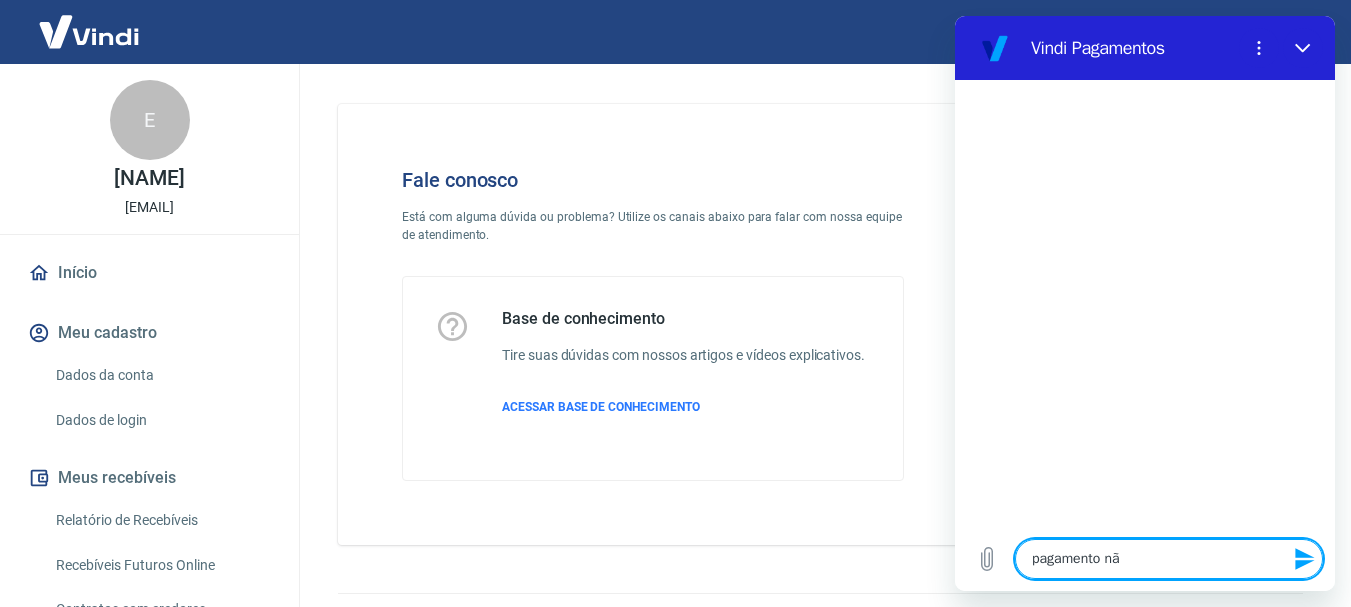 type on "pagamento n" 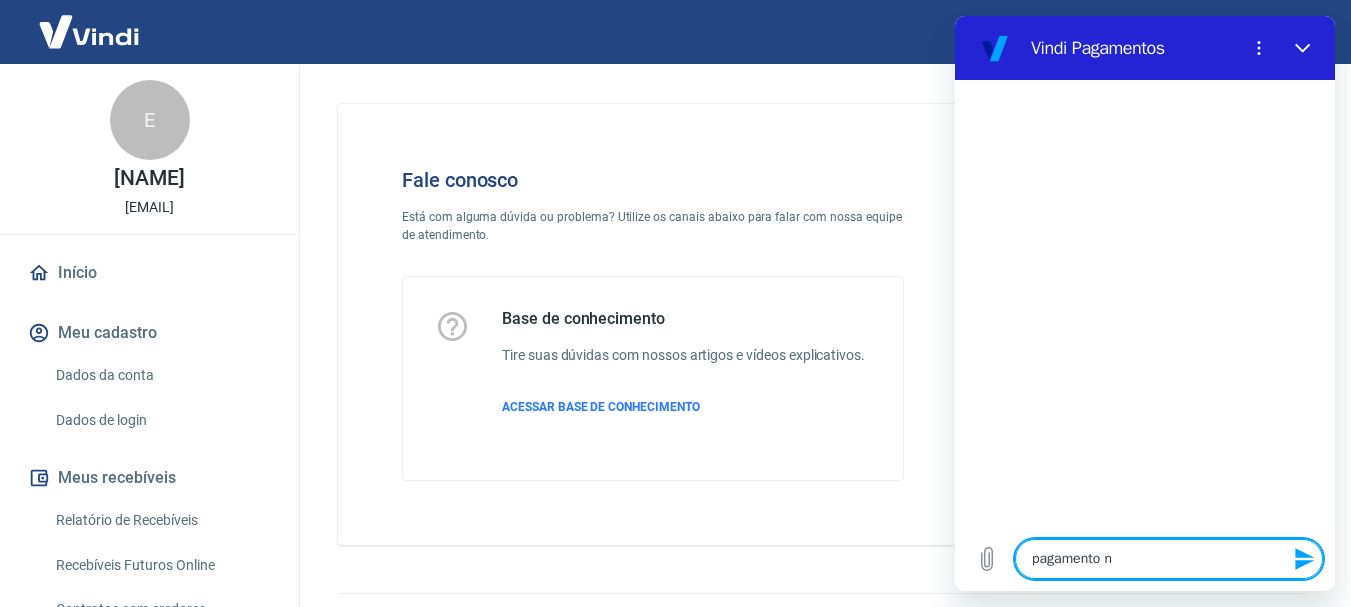 type on "pagamento" 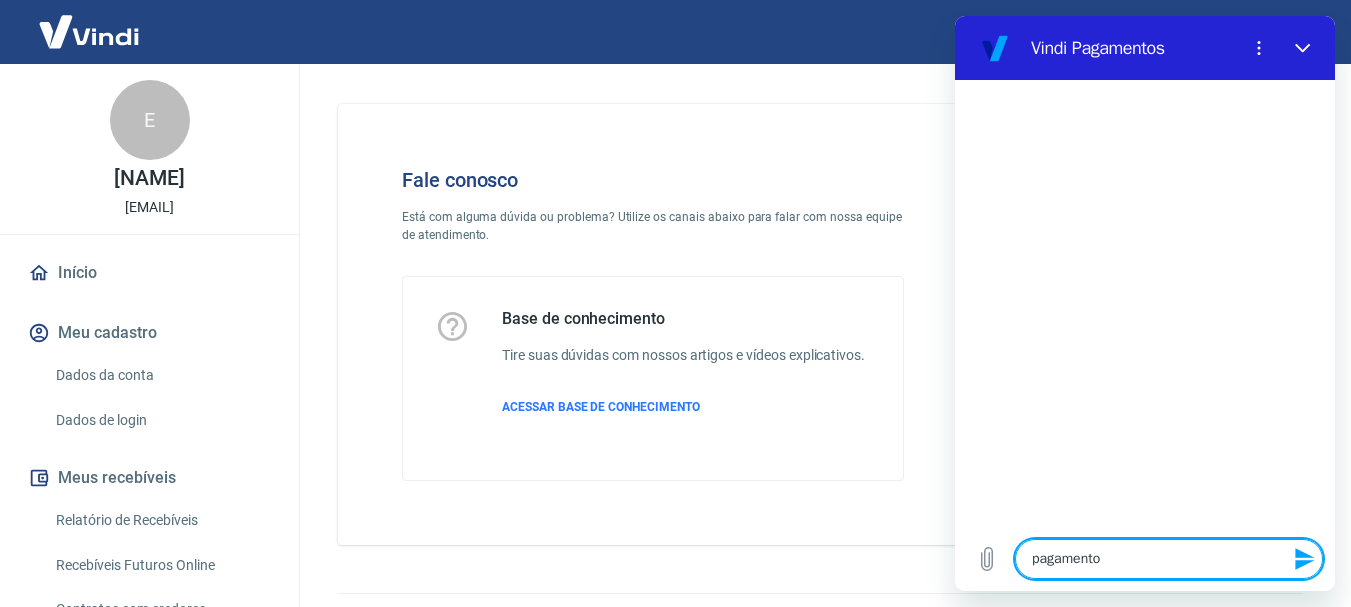 type on "x" 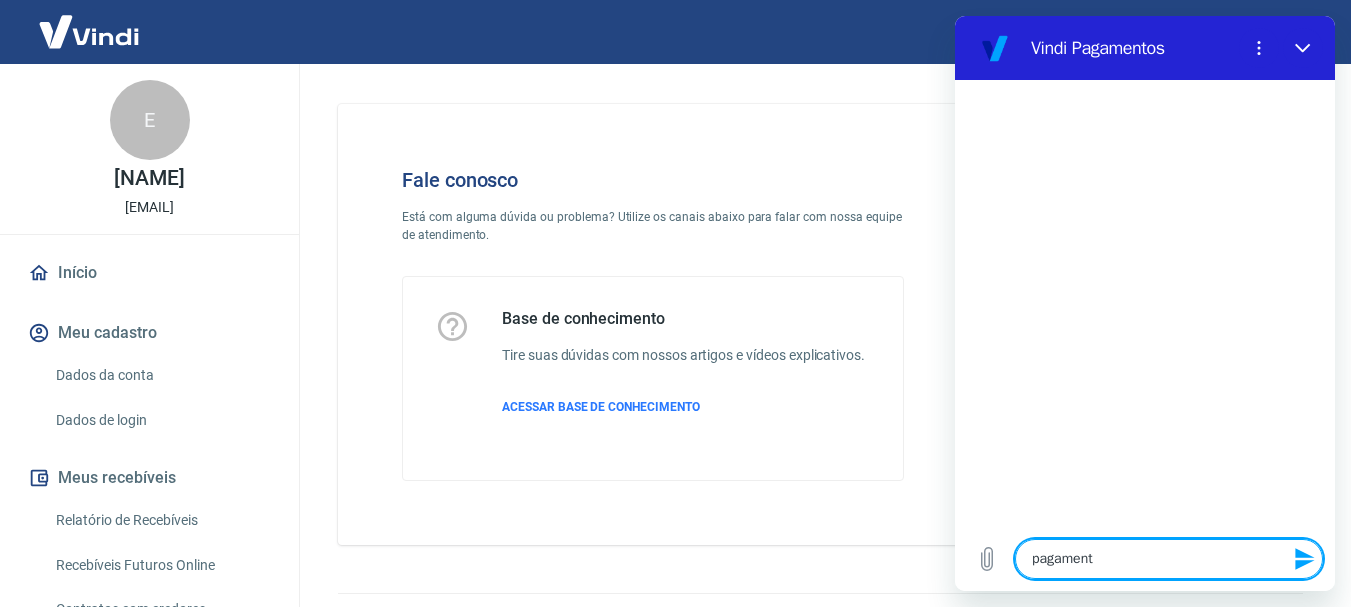 type on "x" 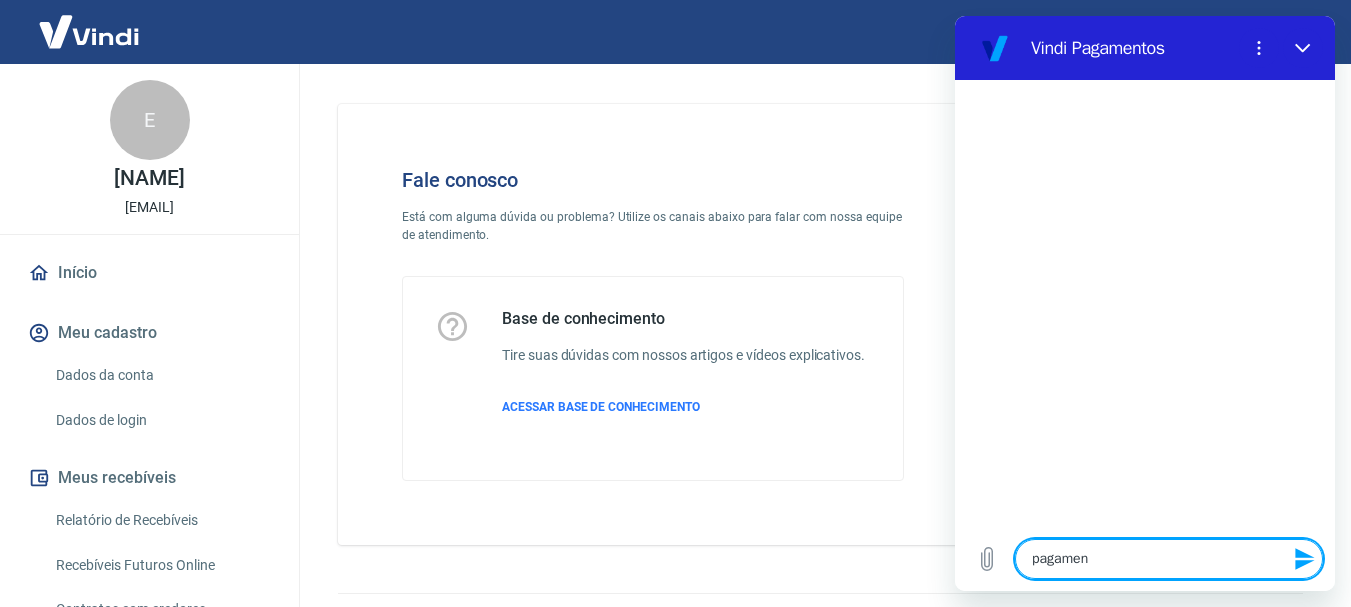 type on "pagame" 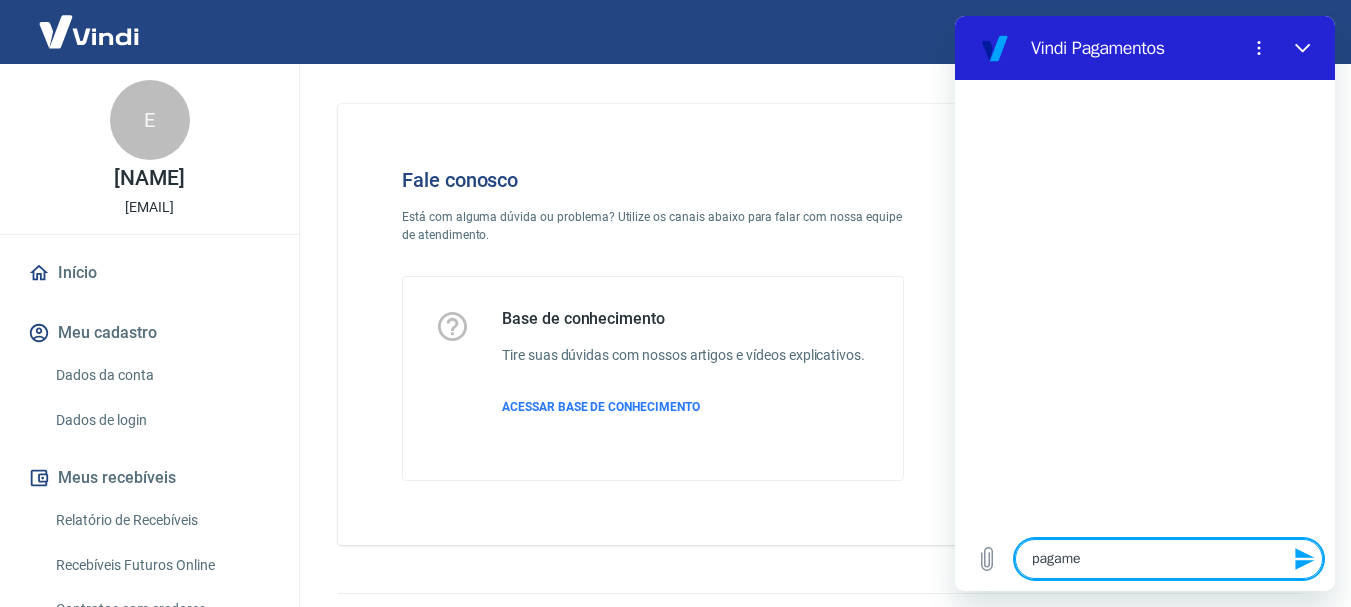 type on "x" 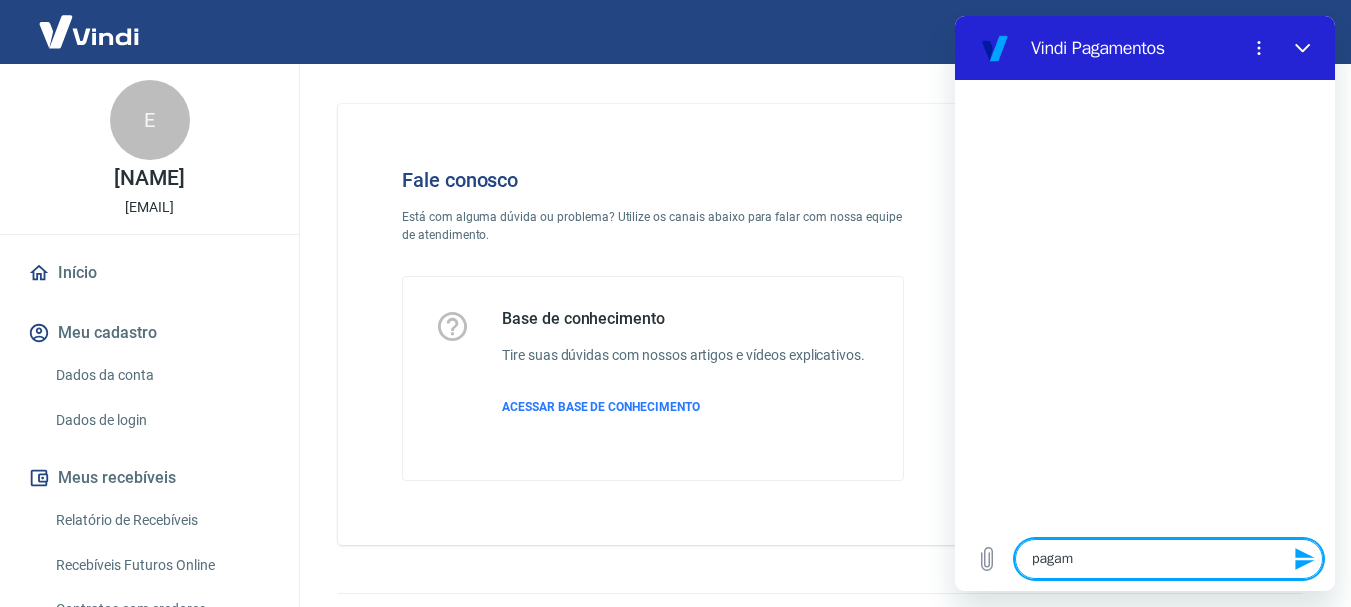 type on "paga" 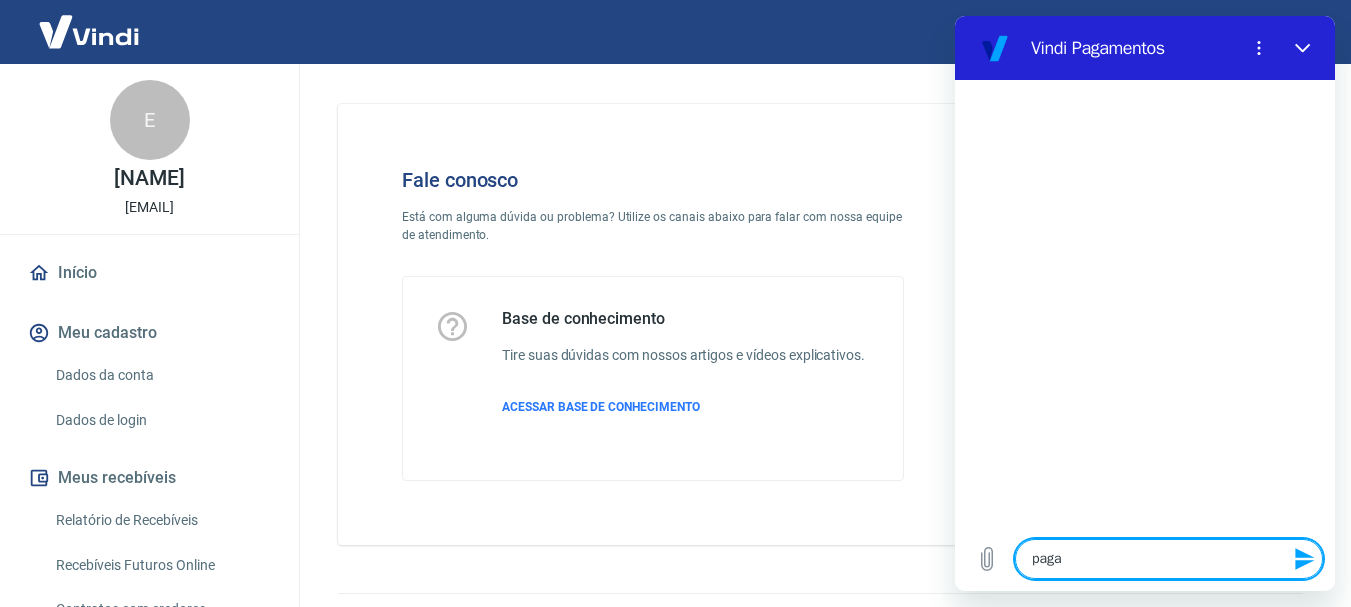 type on "x" 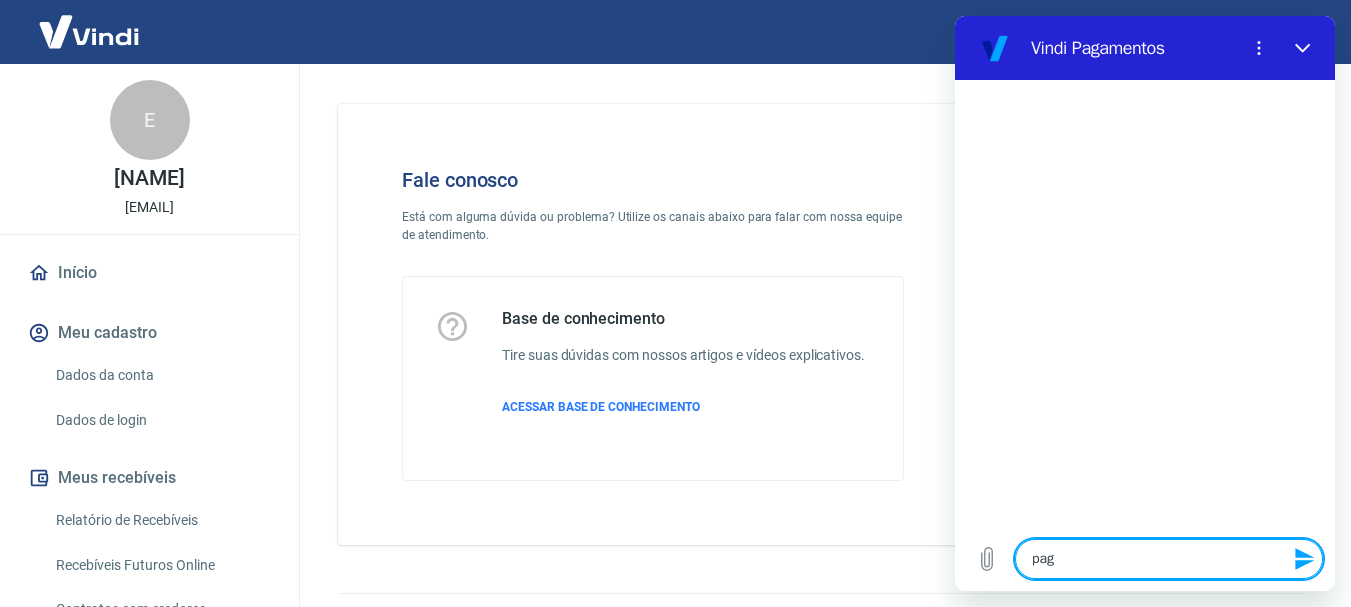 type on "pa" 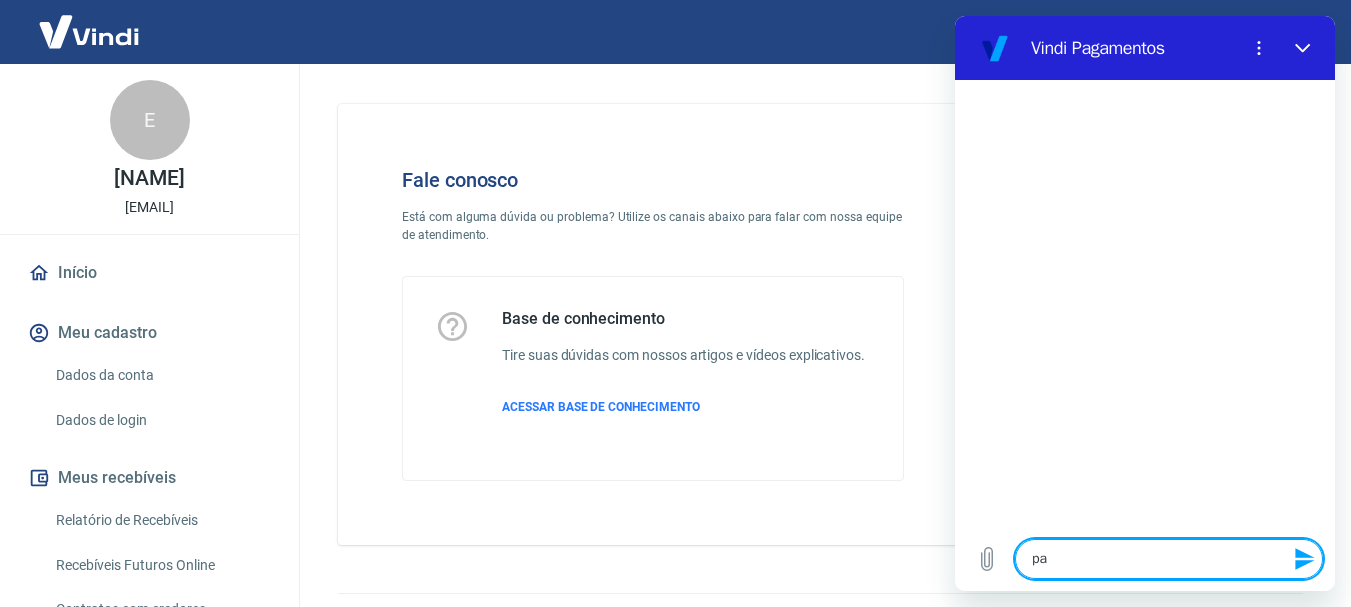 type on "p" 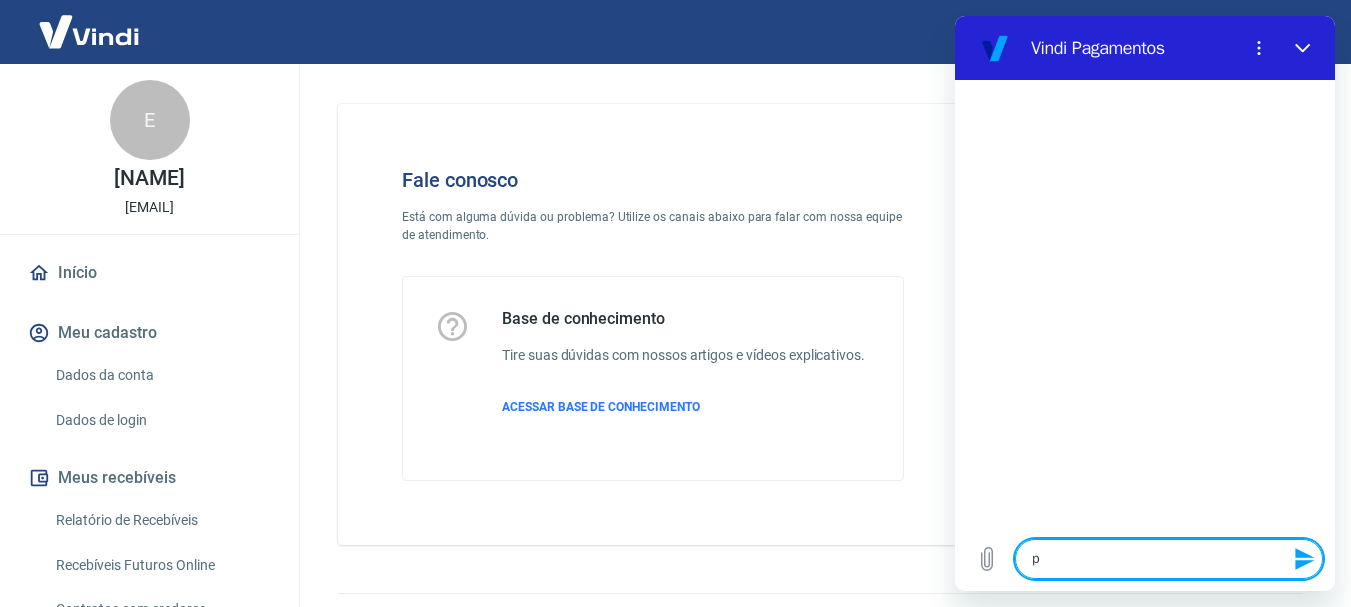 type 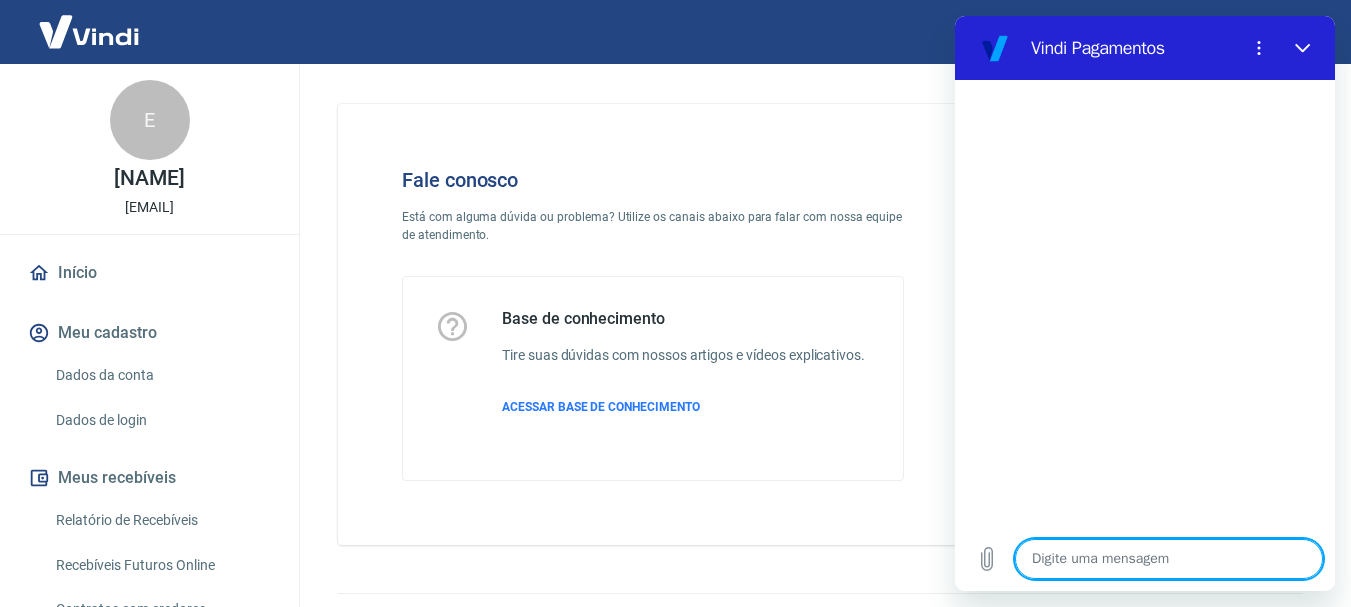 type on "t" 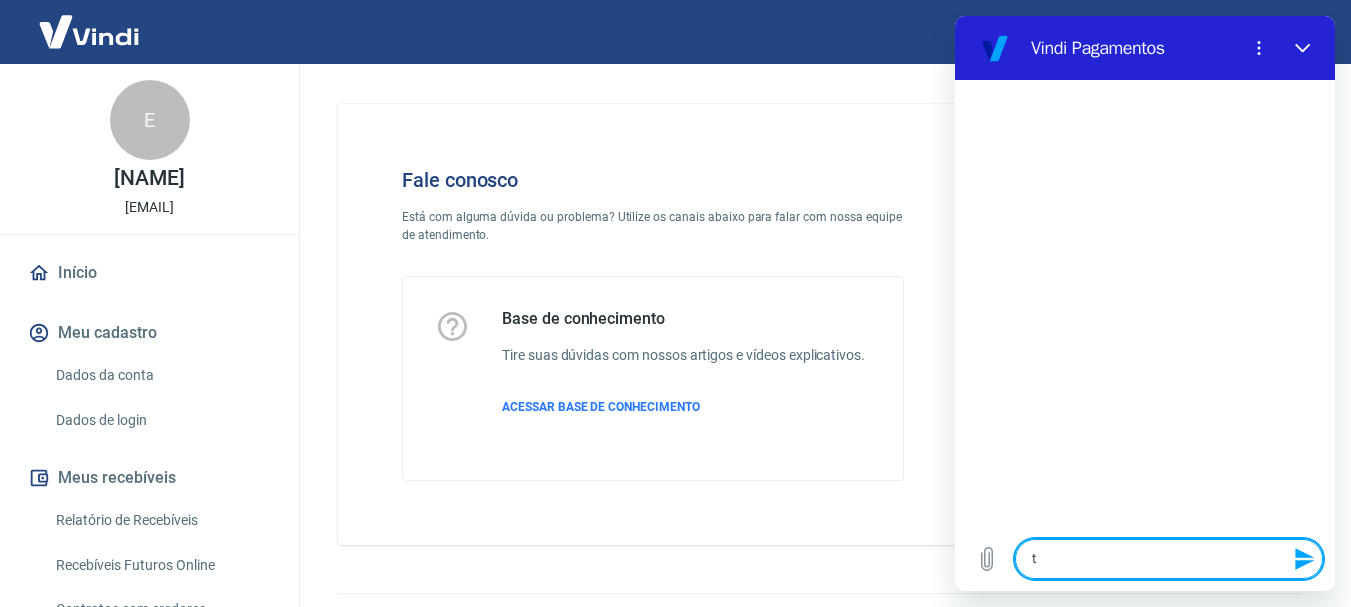 type on "tr" 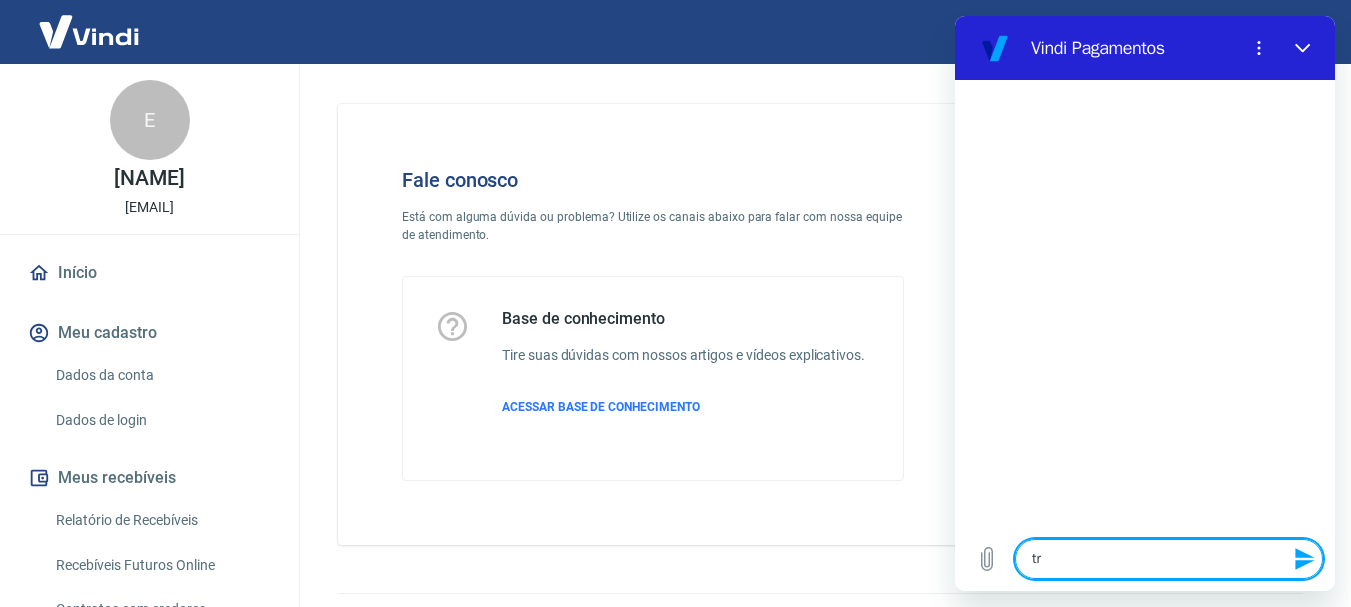 type on "trn" 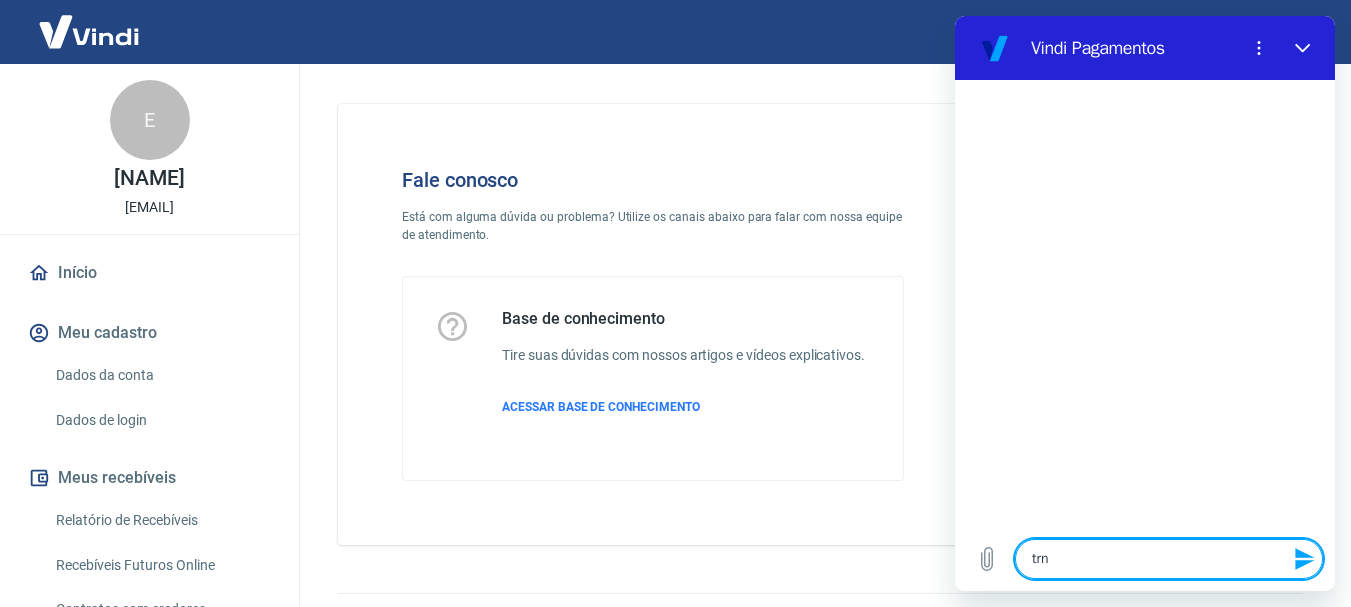 type on "trna" 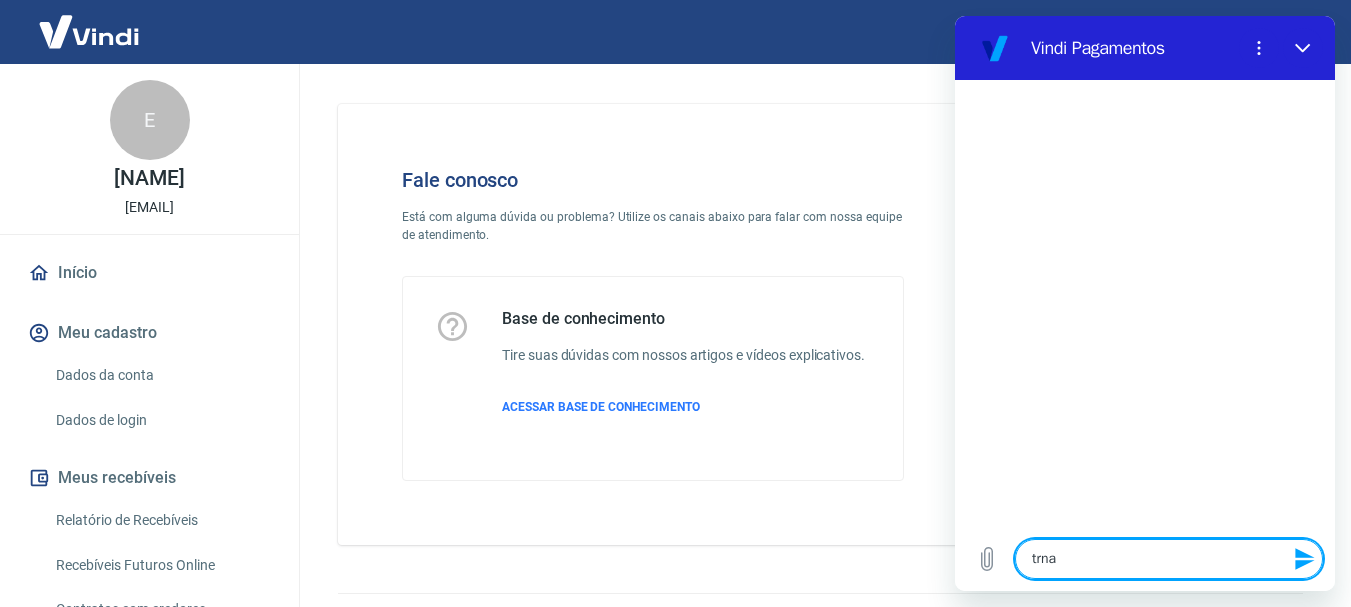 type on "trn" 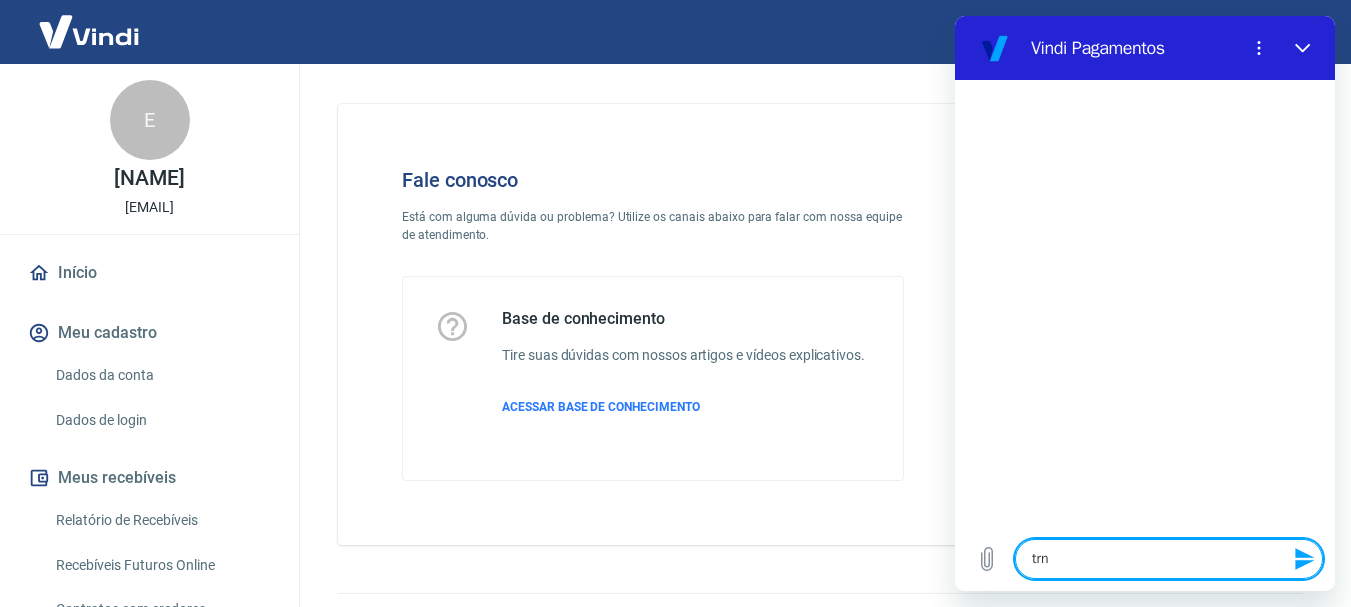 type on "tr" 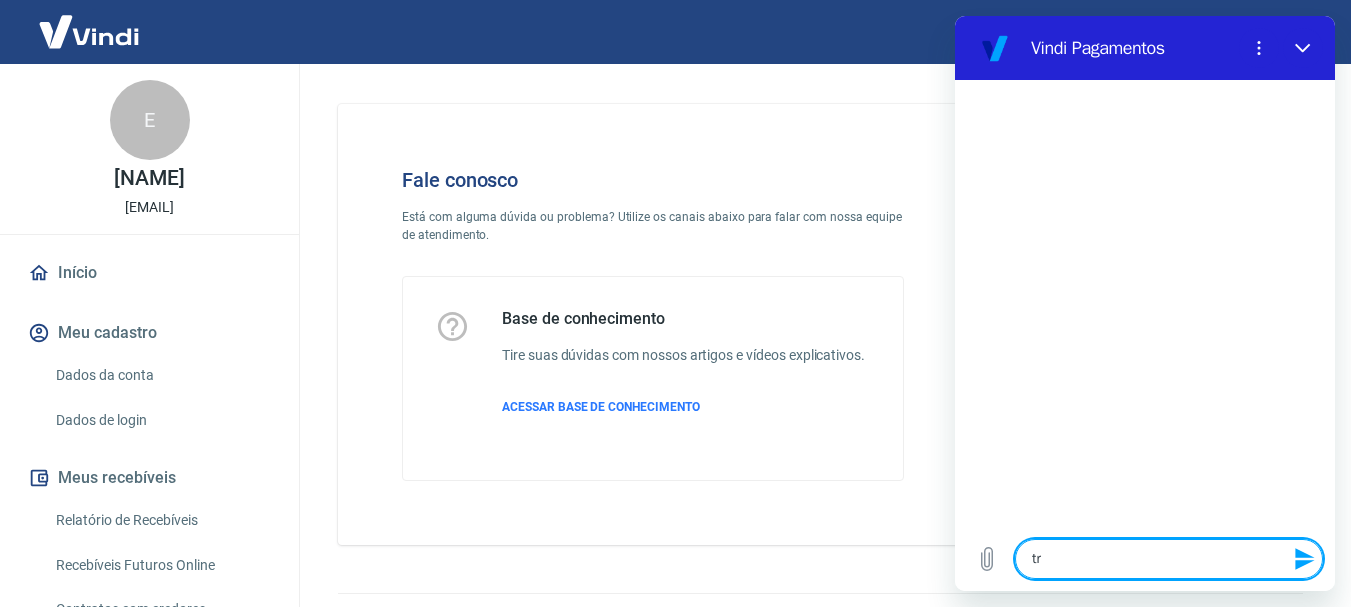 type on "tra" 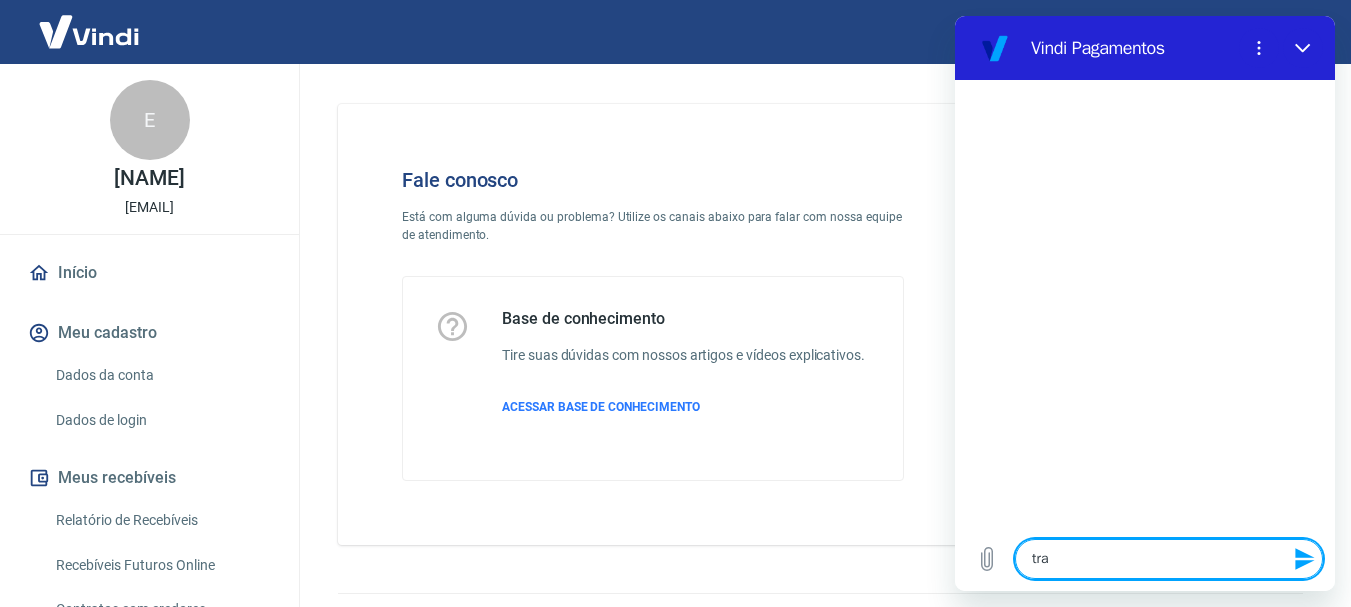 type on "tran" 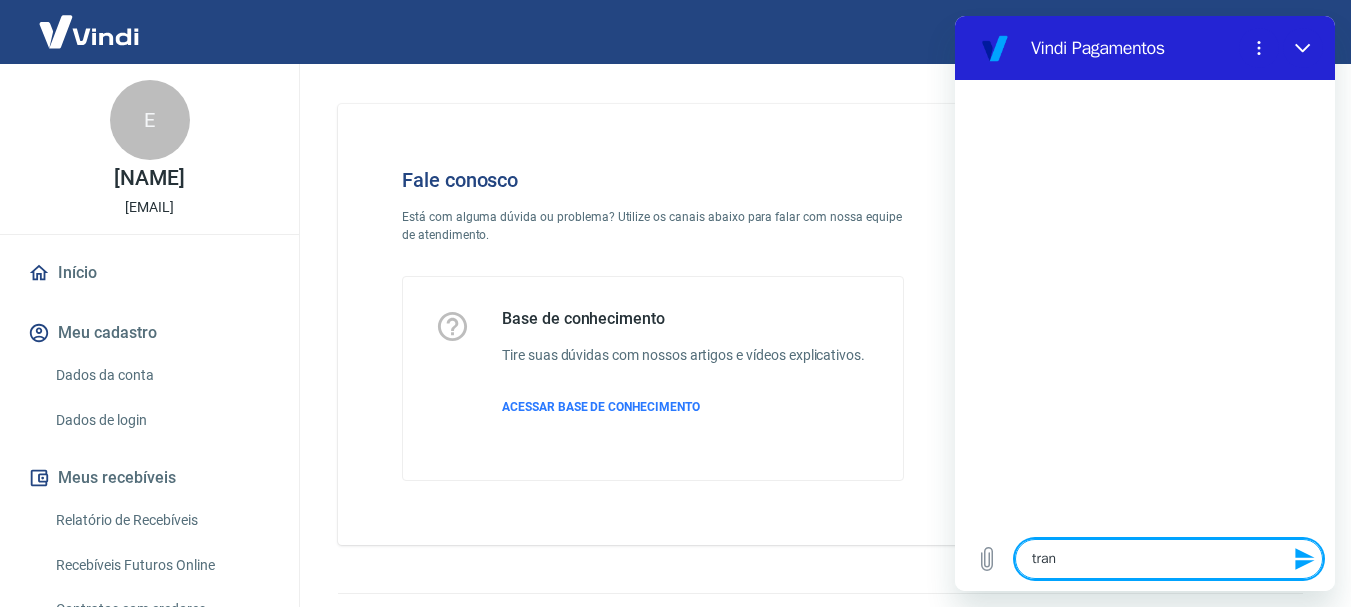 type on "trans" 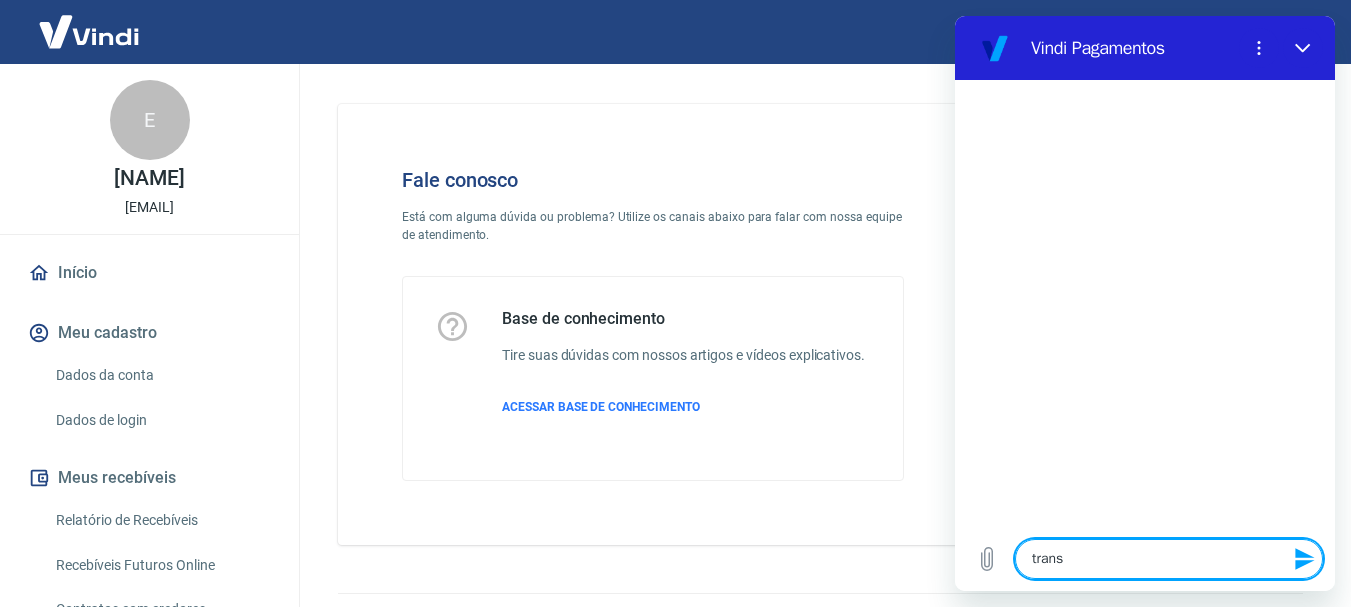 type on "transf" 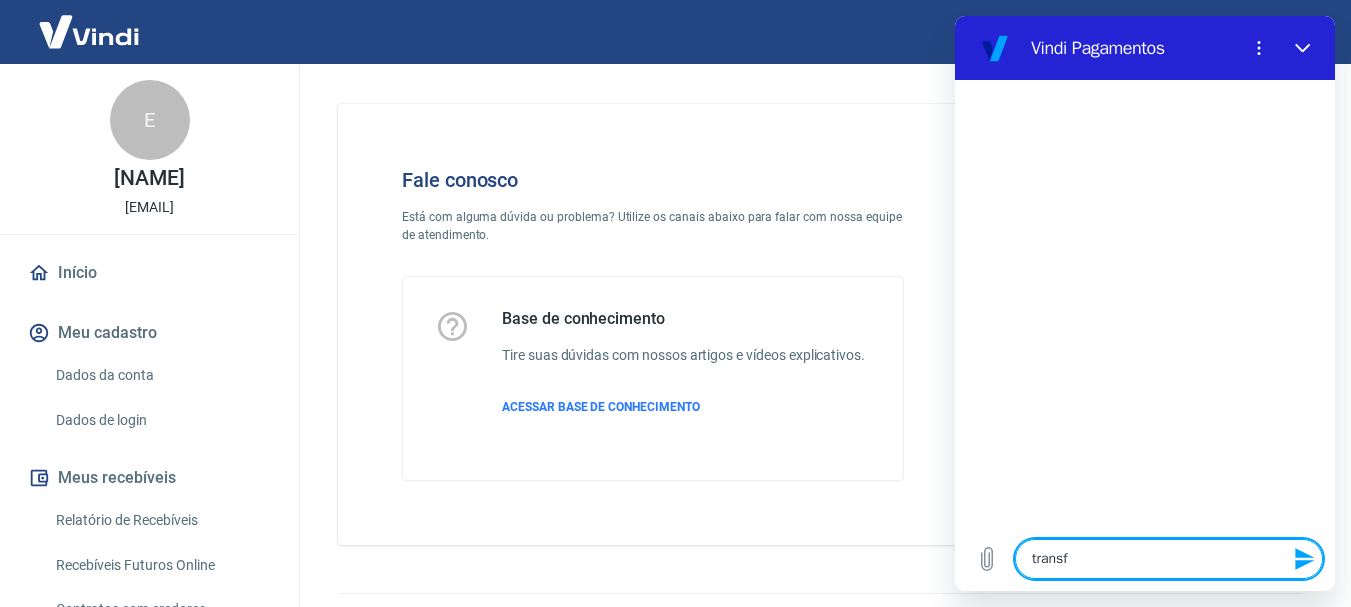 type on "transfe" 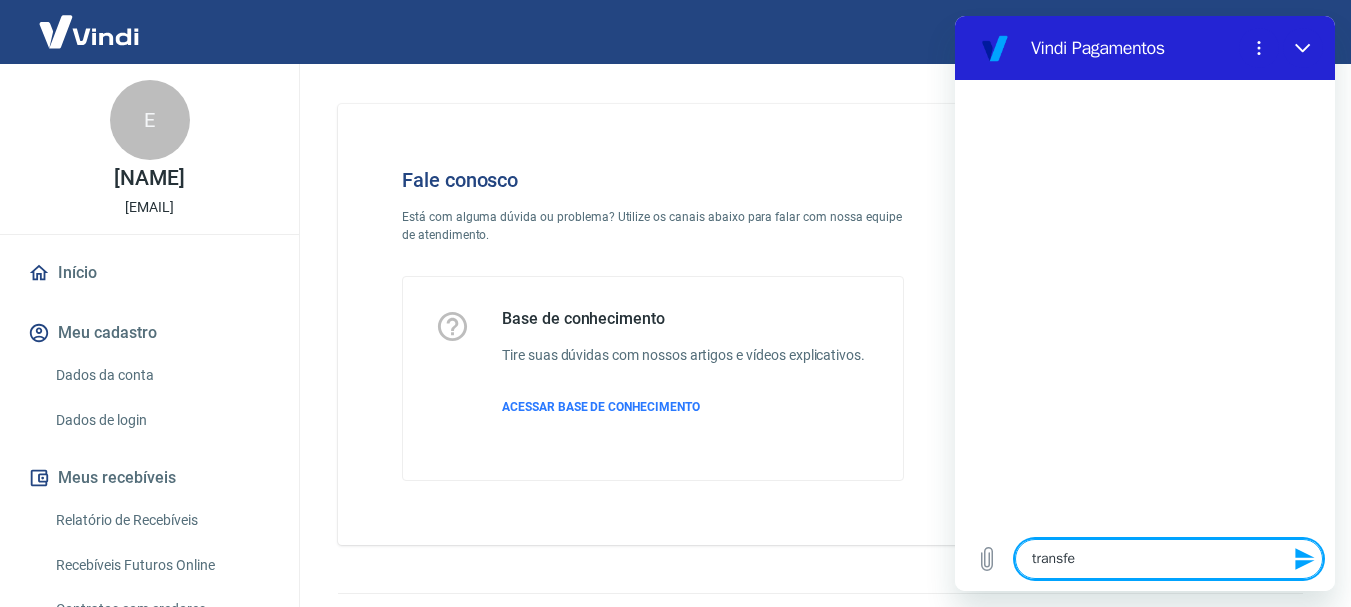 type on "transfer" 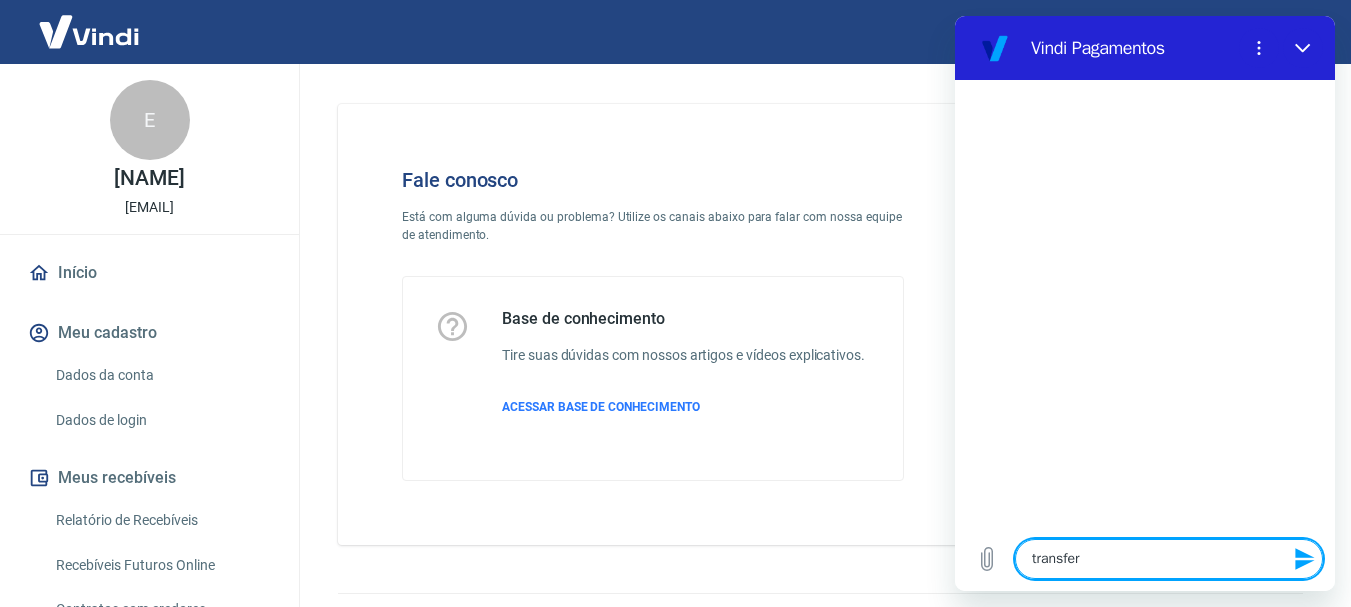 type on "transferê" 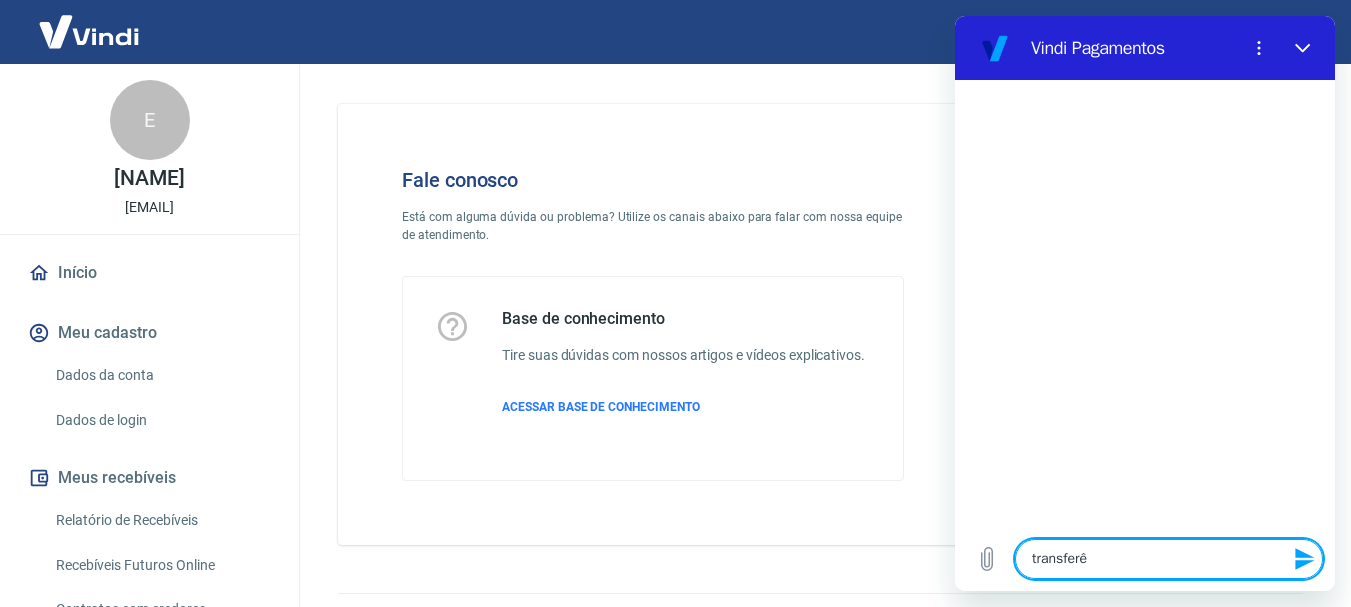 type on "transferên" 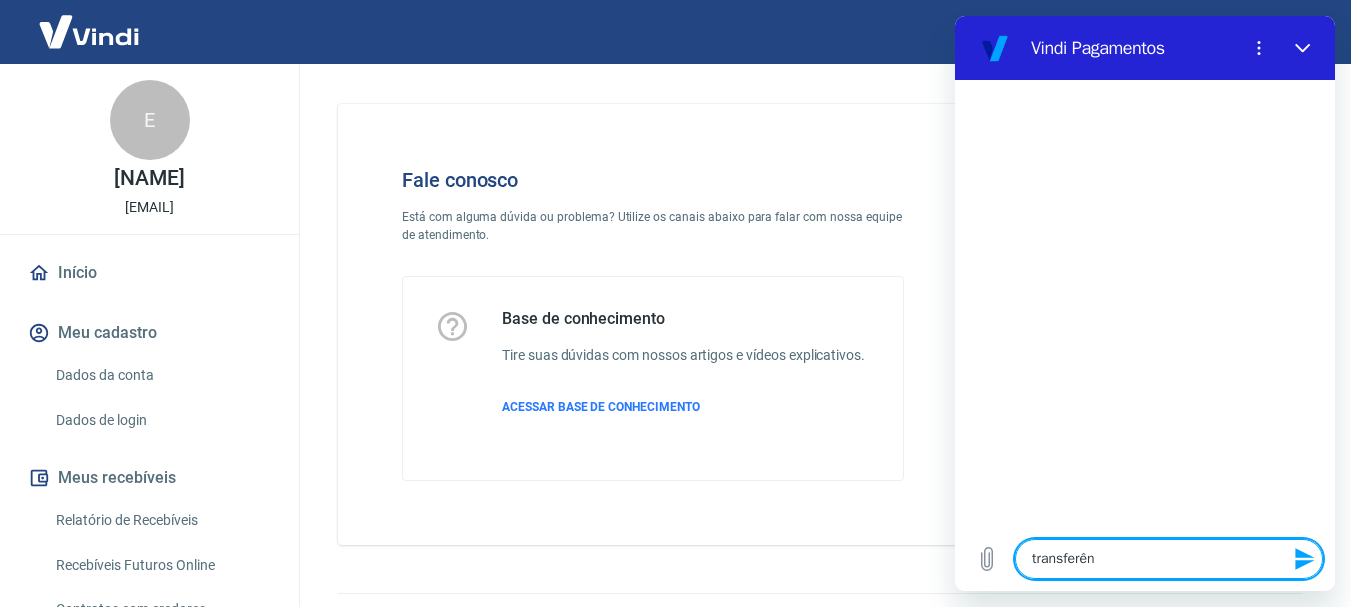 type on "transferênc" 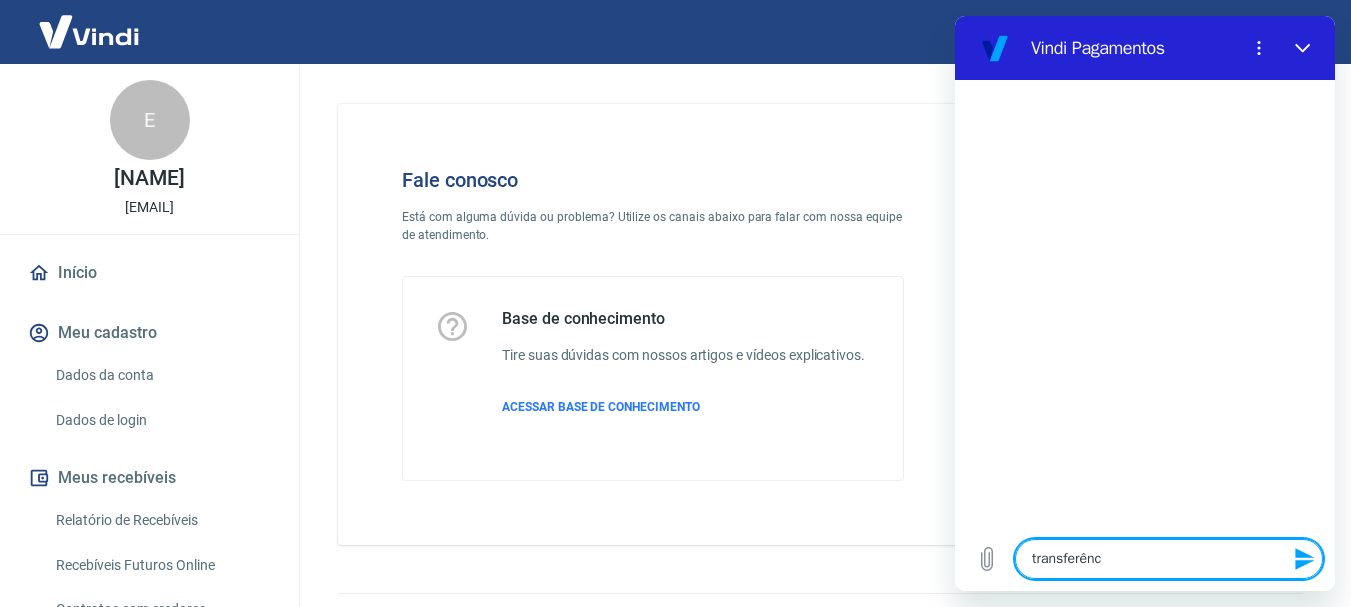 type on "transferênci" 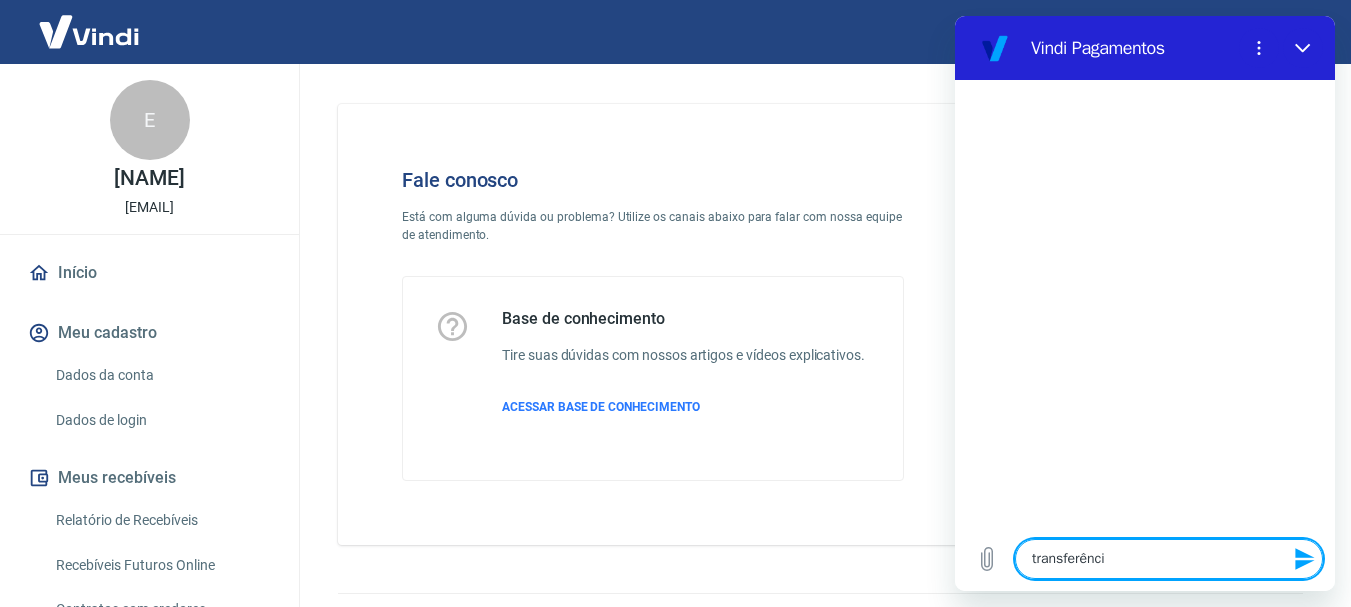 type on "transferência" 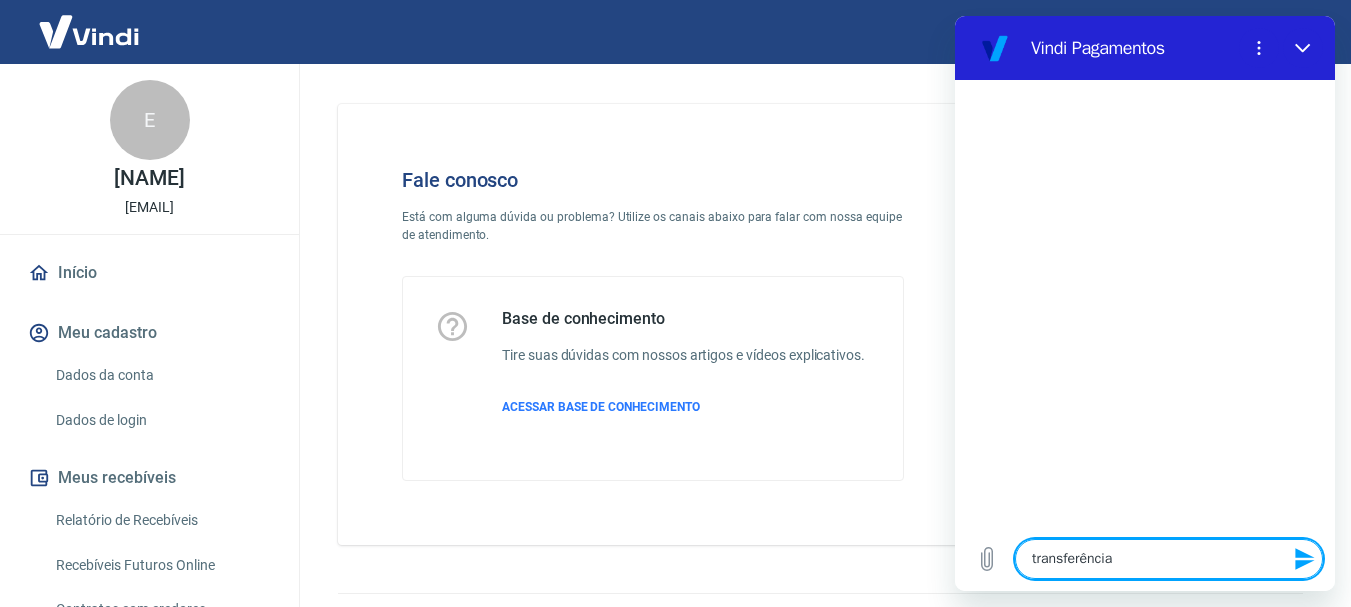 type on "transferência" 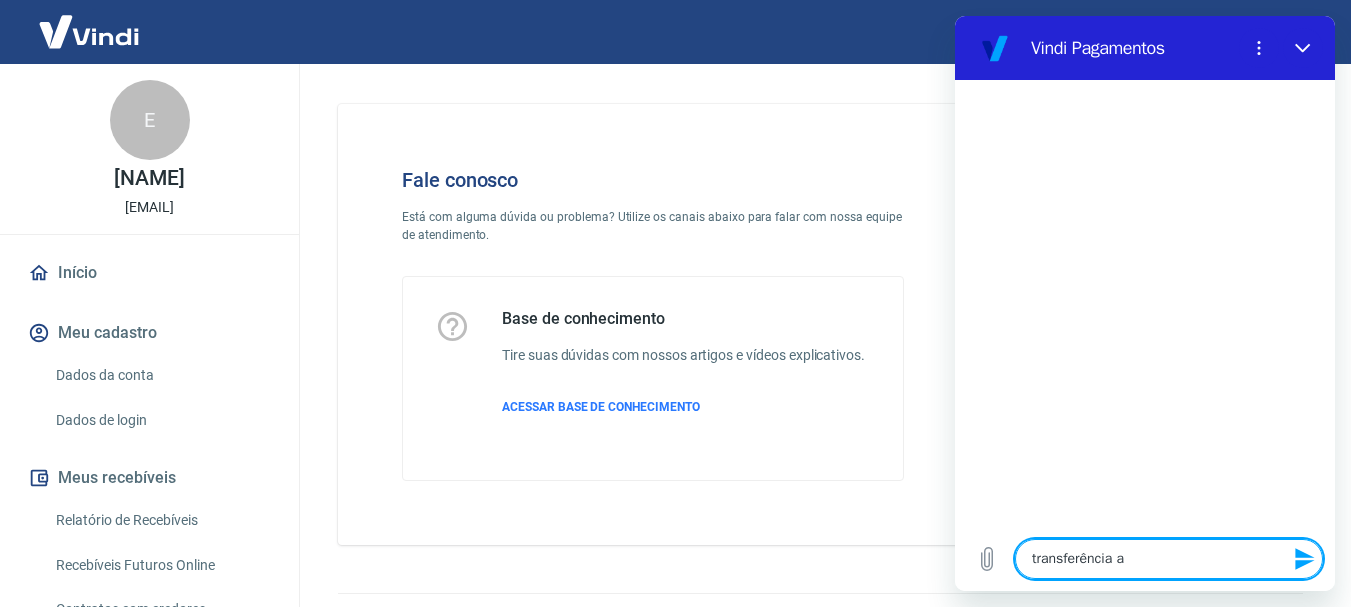 type on "transferência au" 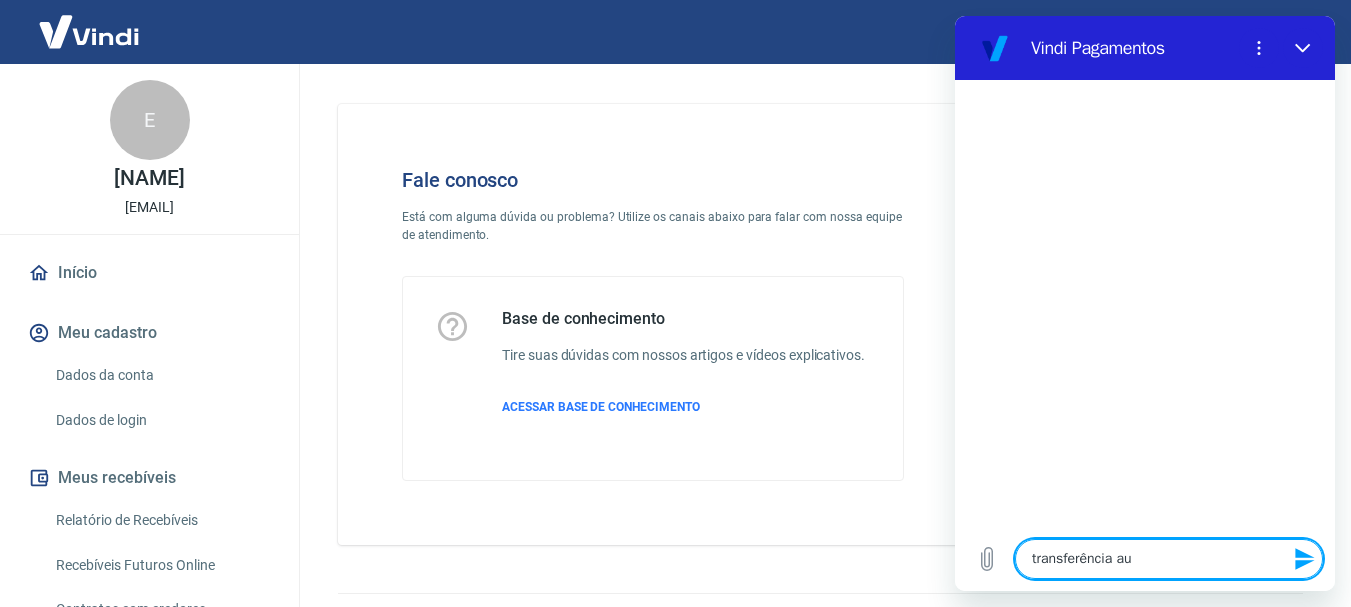 type on "transferência aut" 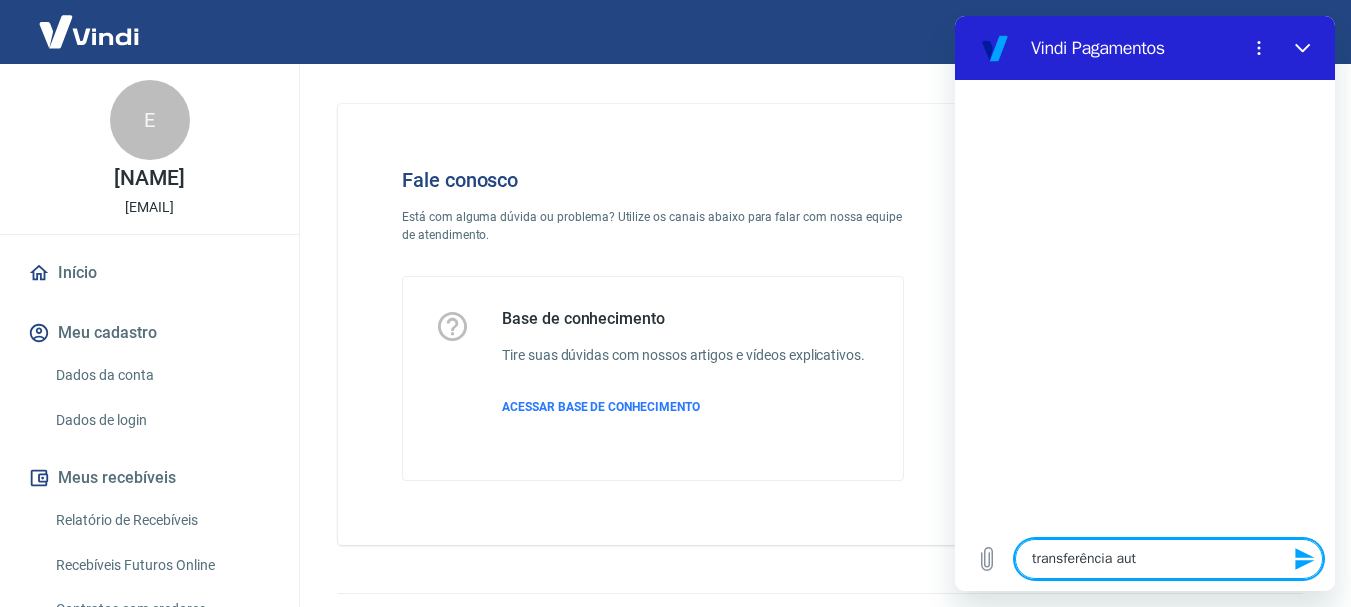 type on "x" 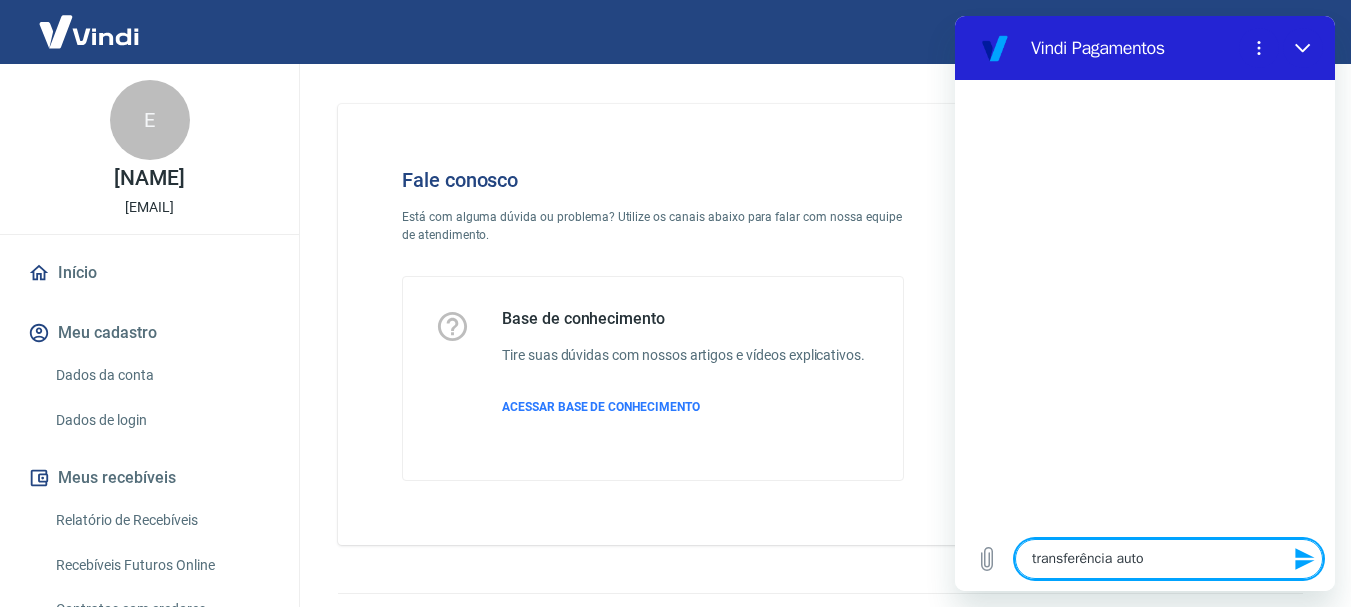 type on "transferência autom" 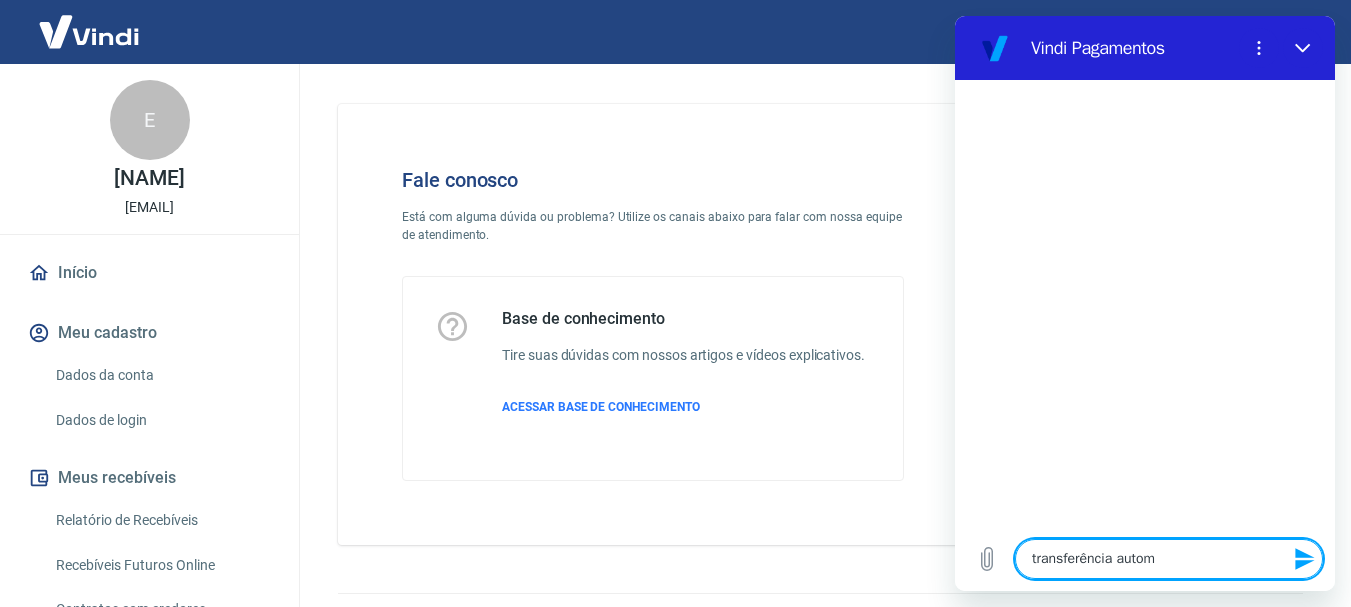 type on "transferência autom´p" 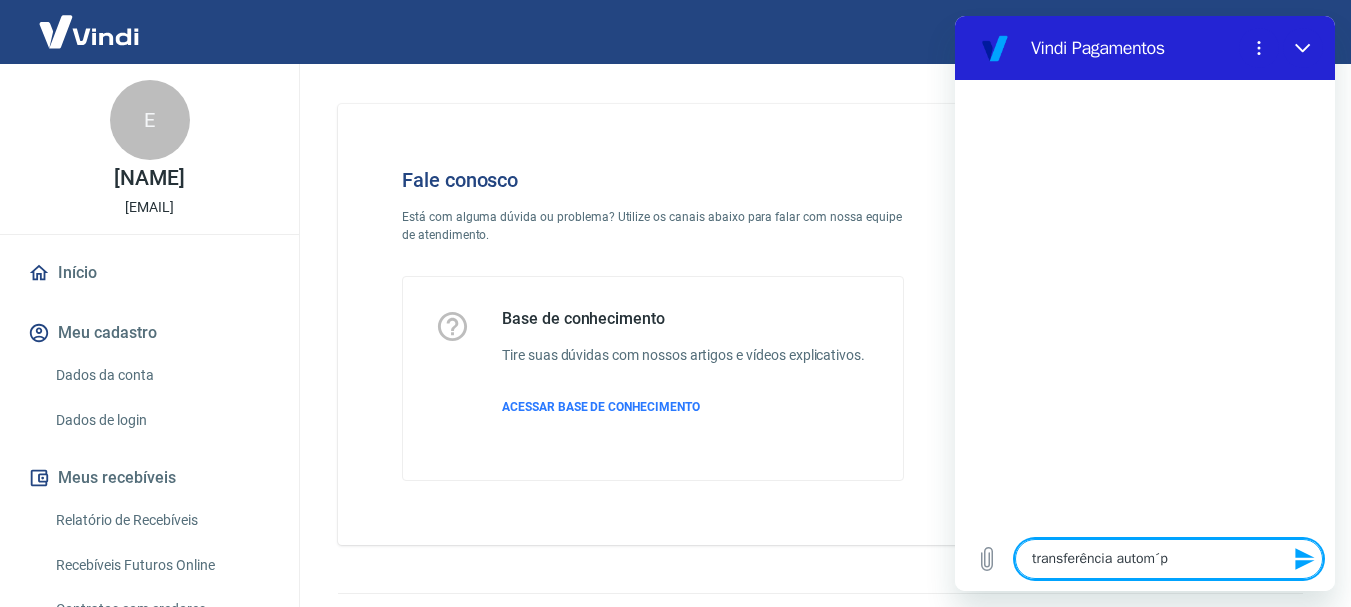 type on "transferência autom´pa" 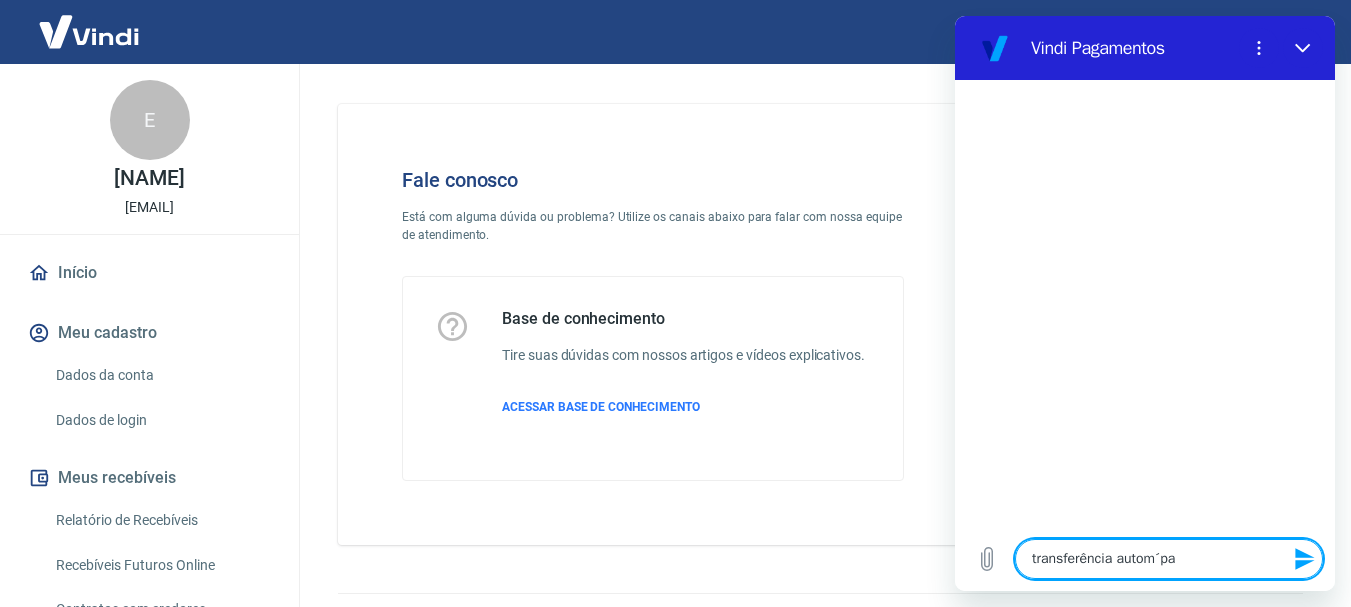 type on "x" 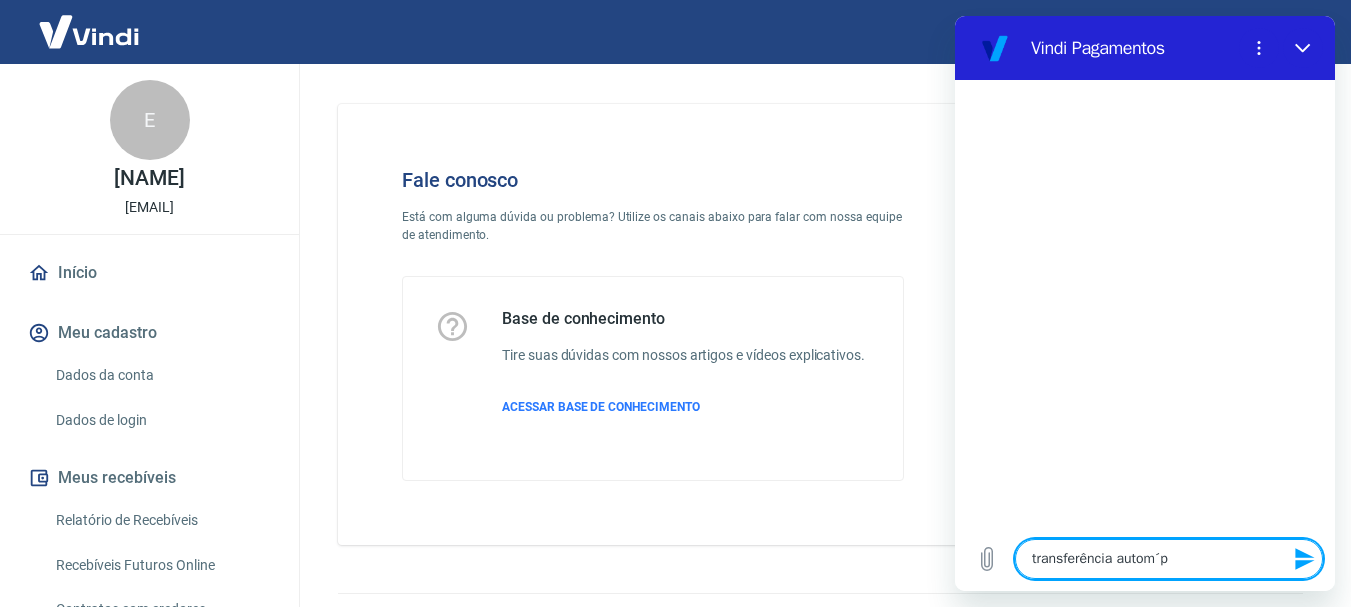type on "transferência autom´" 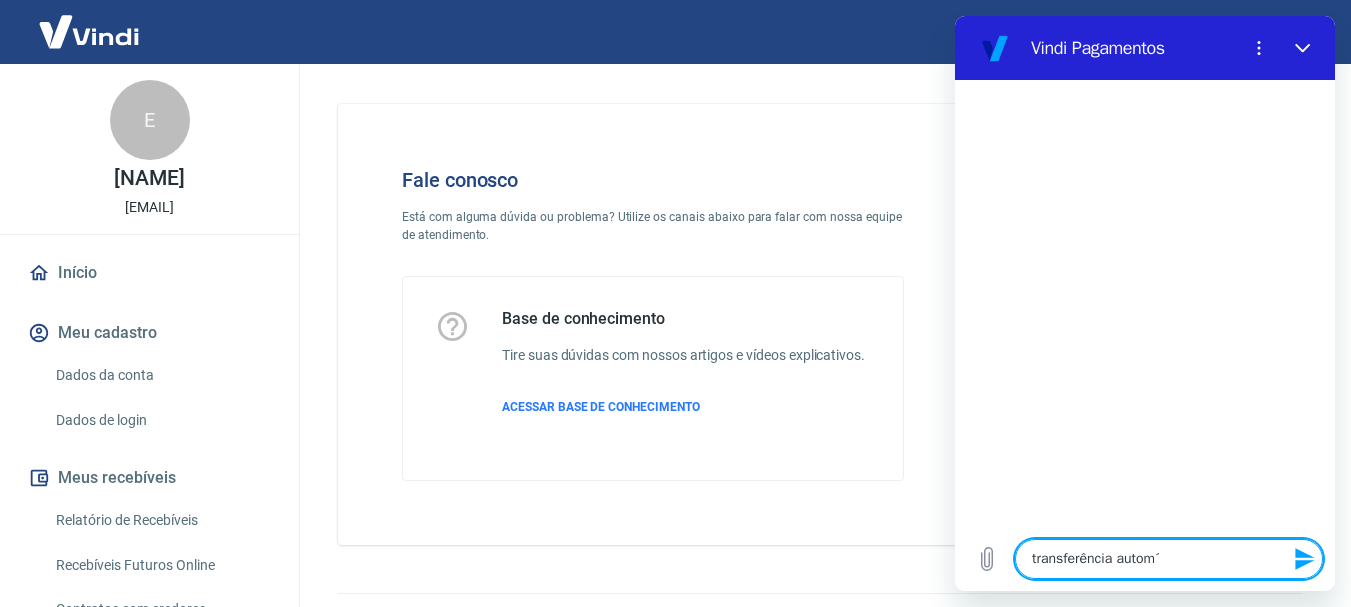 type on "x" 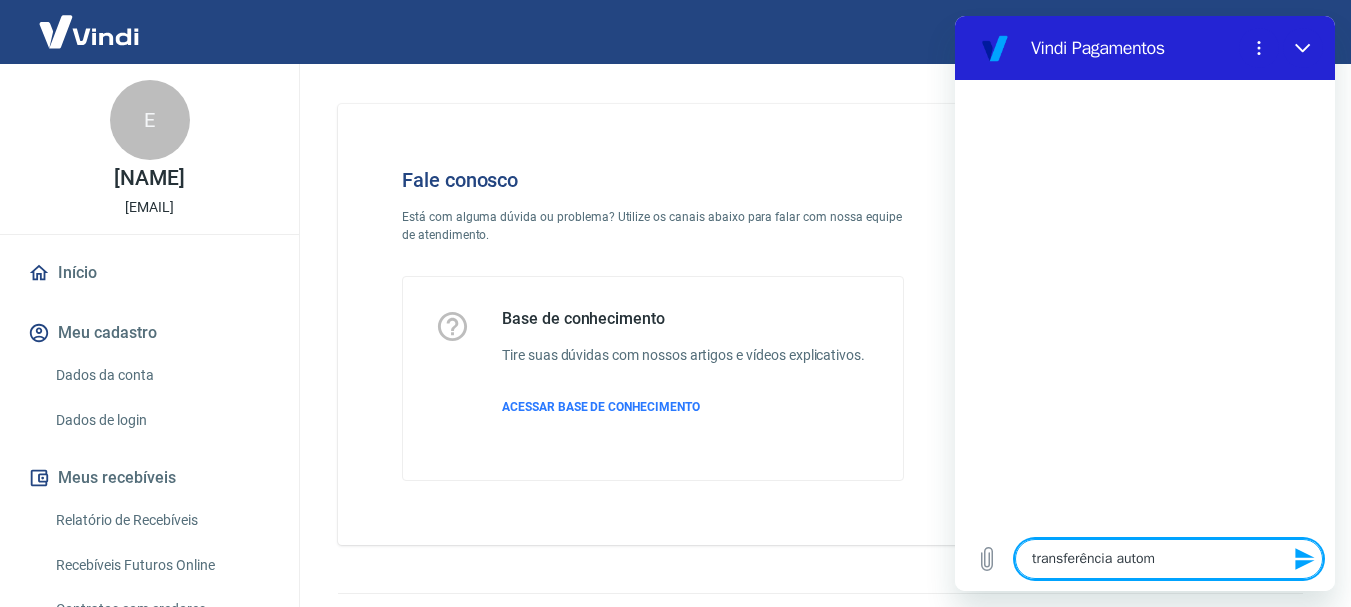 type on "transferência automá" 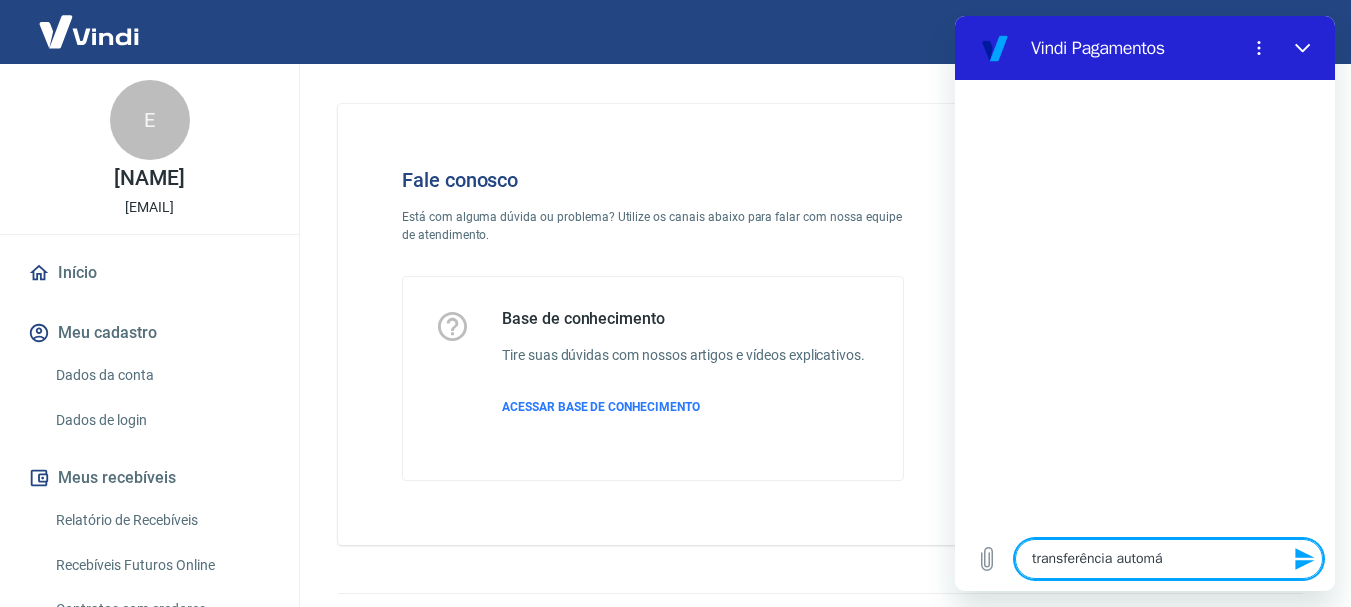 type on "transferência automát" 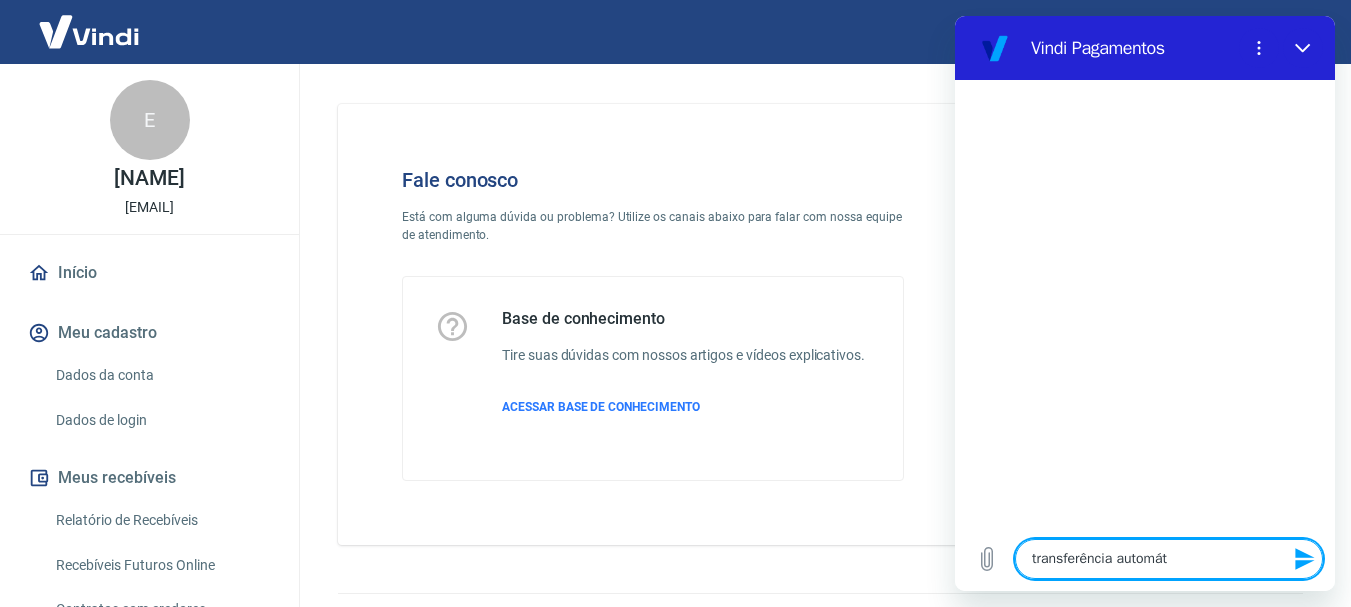 type on "transferência automáti" 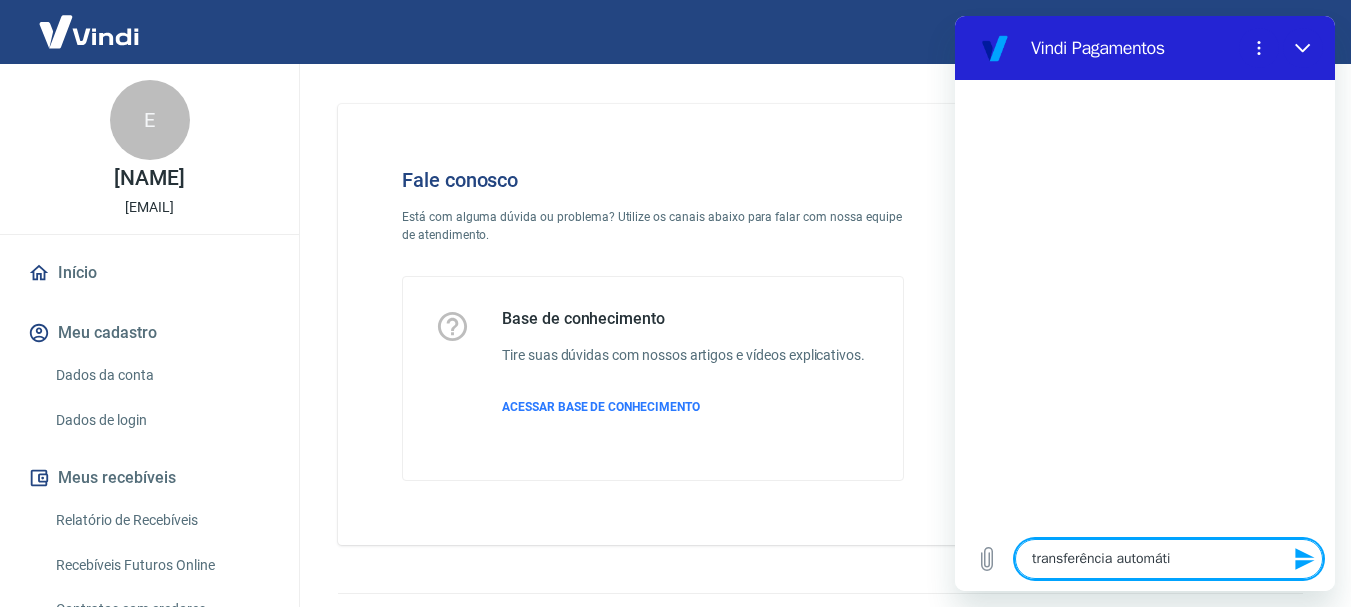 type on "transferência automátic" 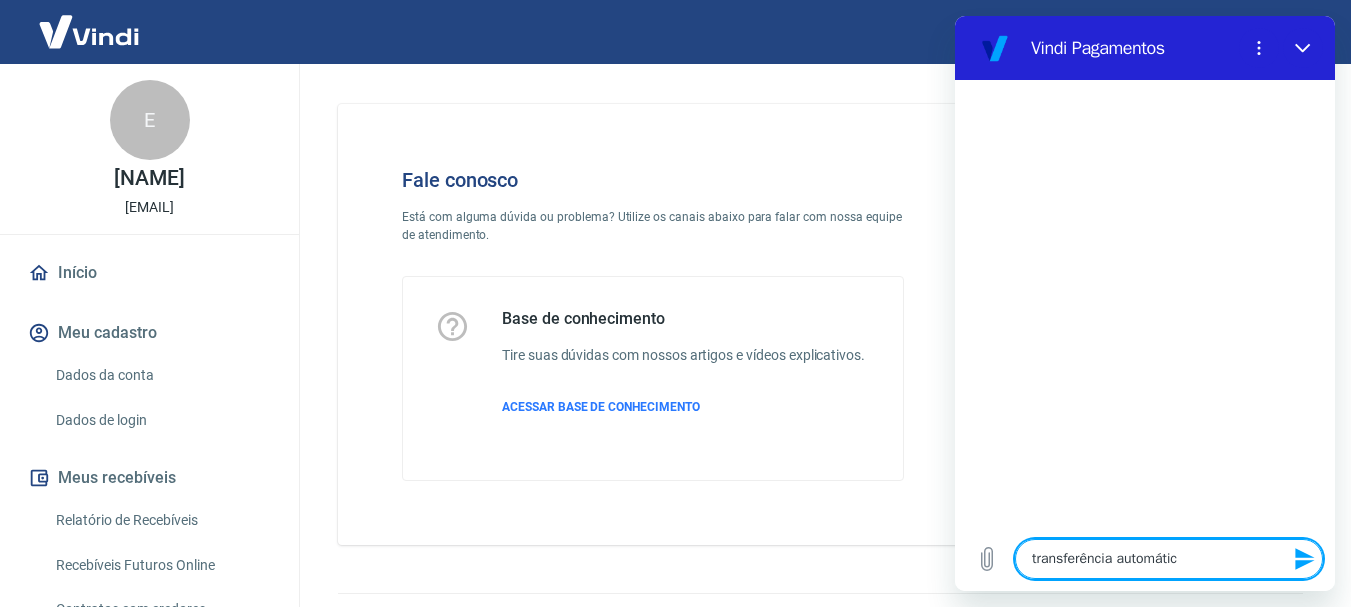 type on "transferência automática" 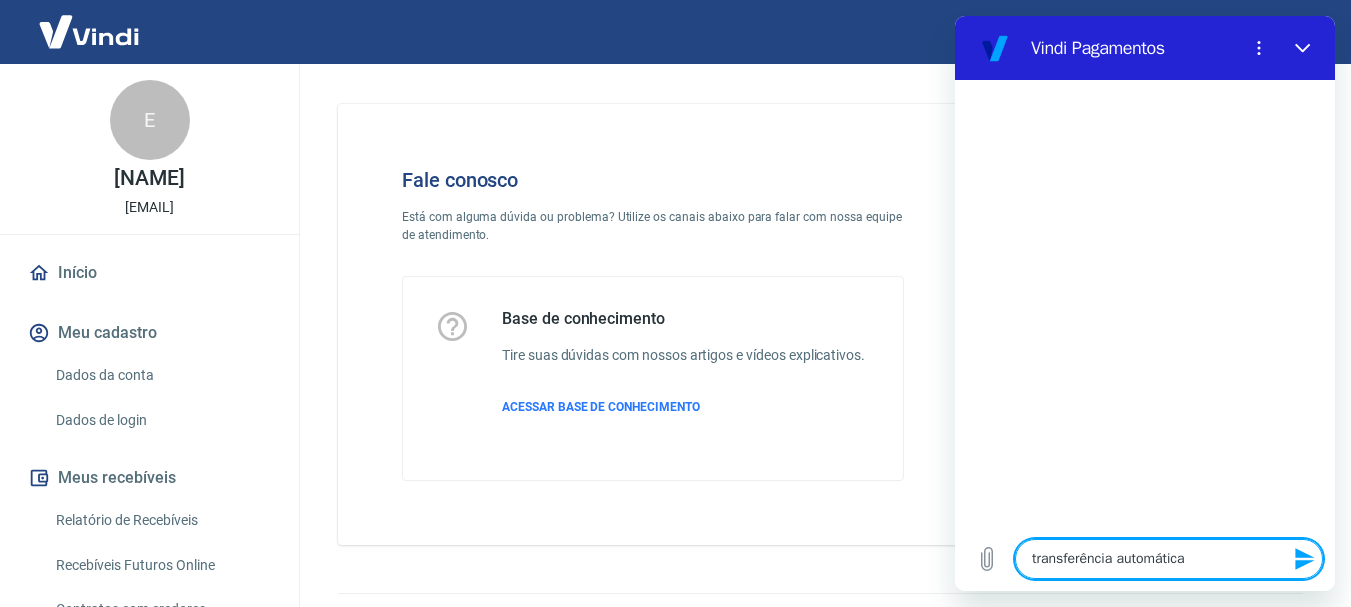 type on "transferência automática" 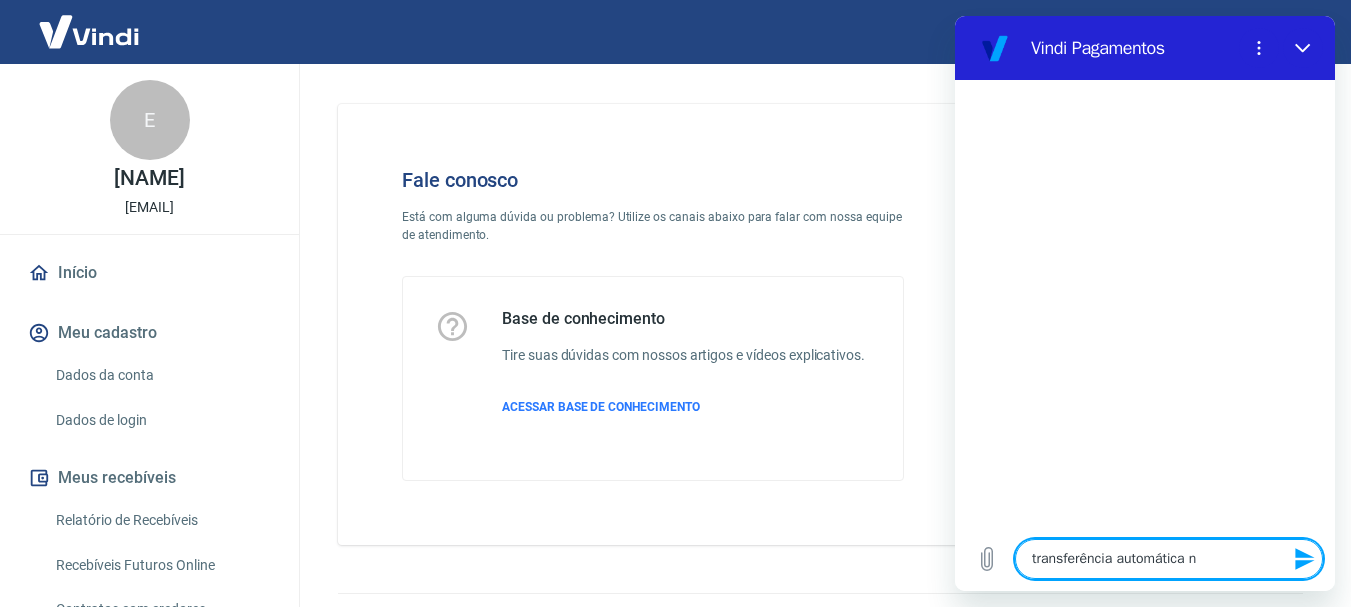 type on "transferência automática nã" 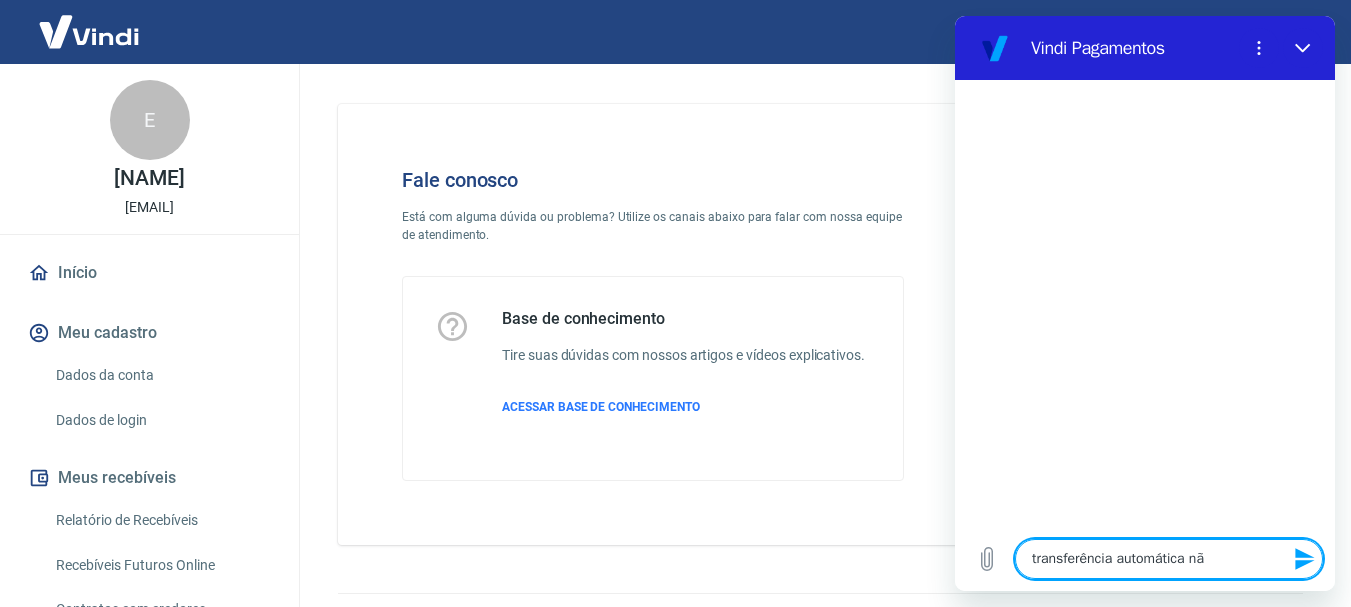 type on "x" 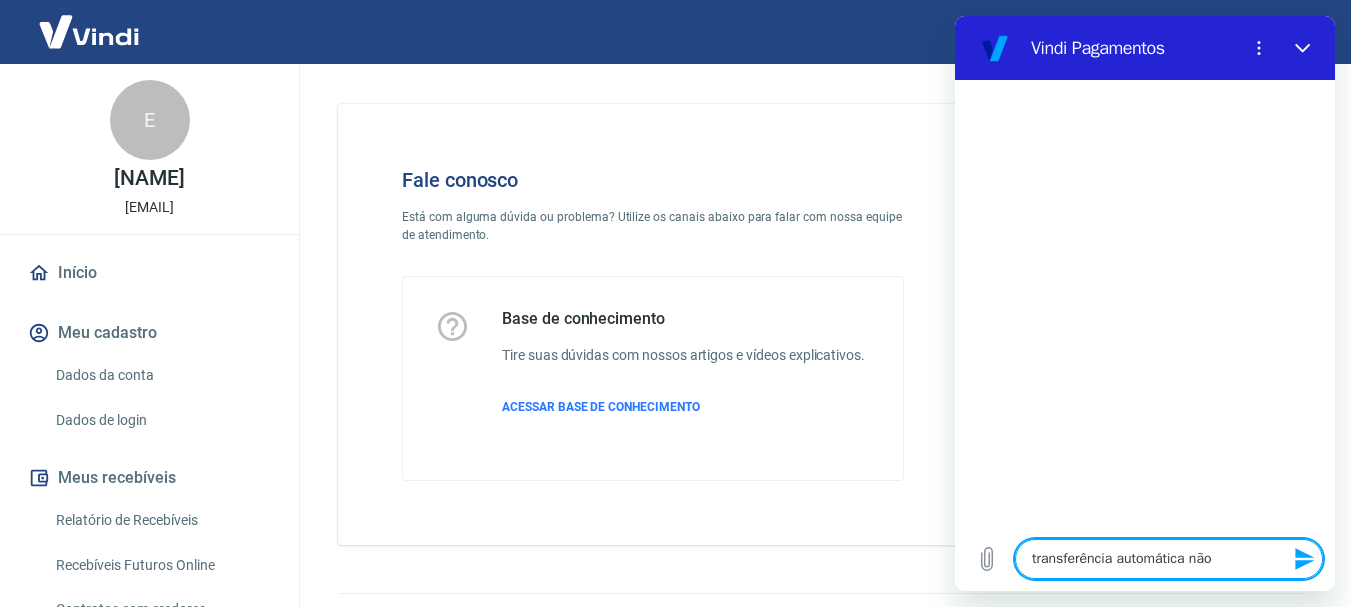 type on "transferência automática não" 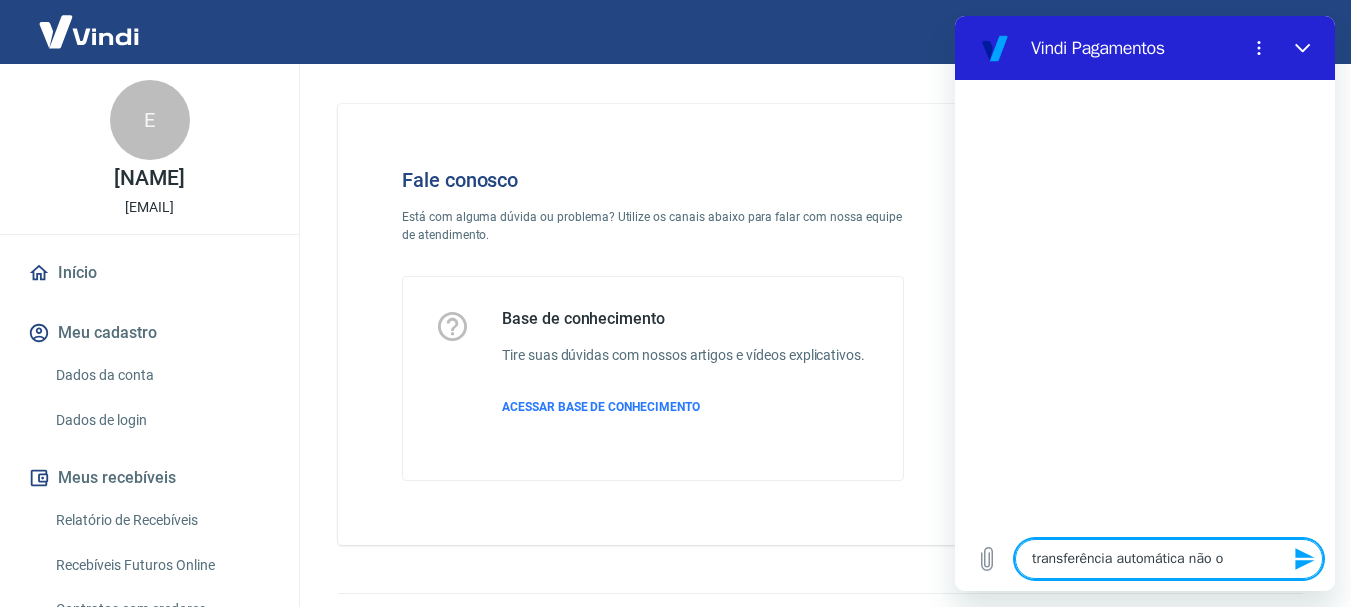 type on "transferência automática não oc" 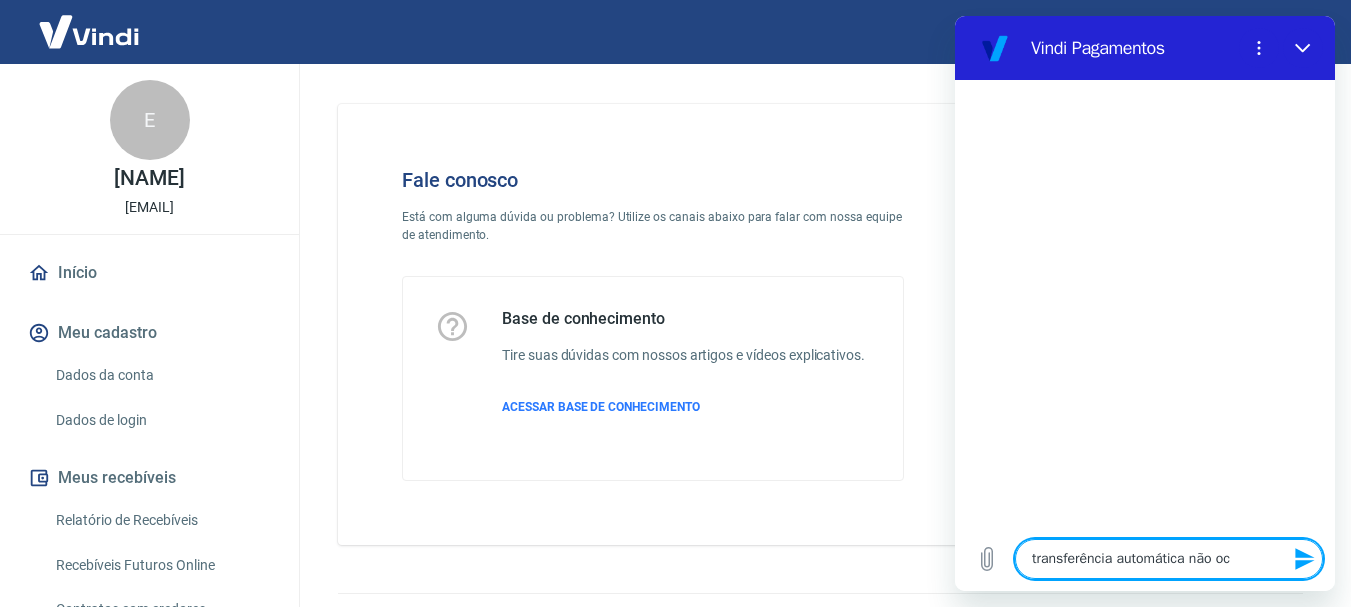 type on "transferência automática não oco" 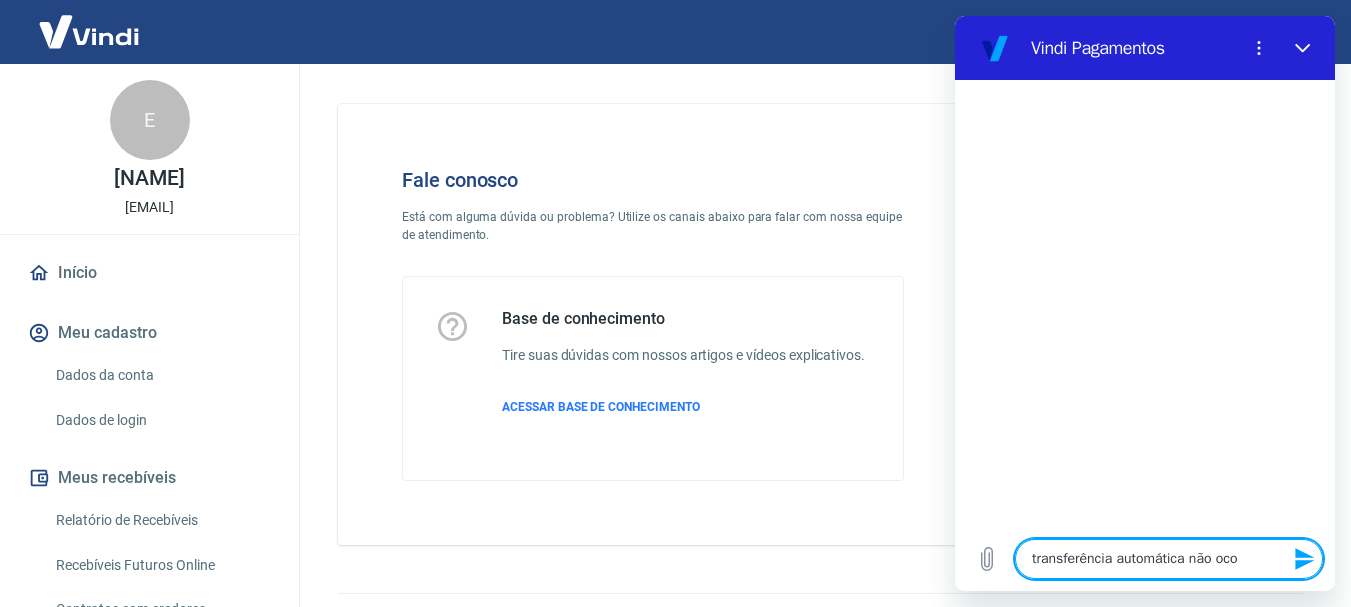type on "x" 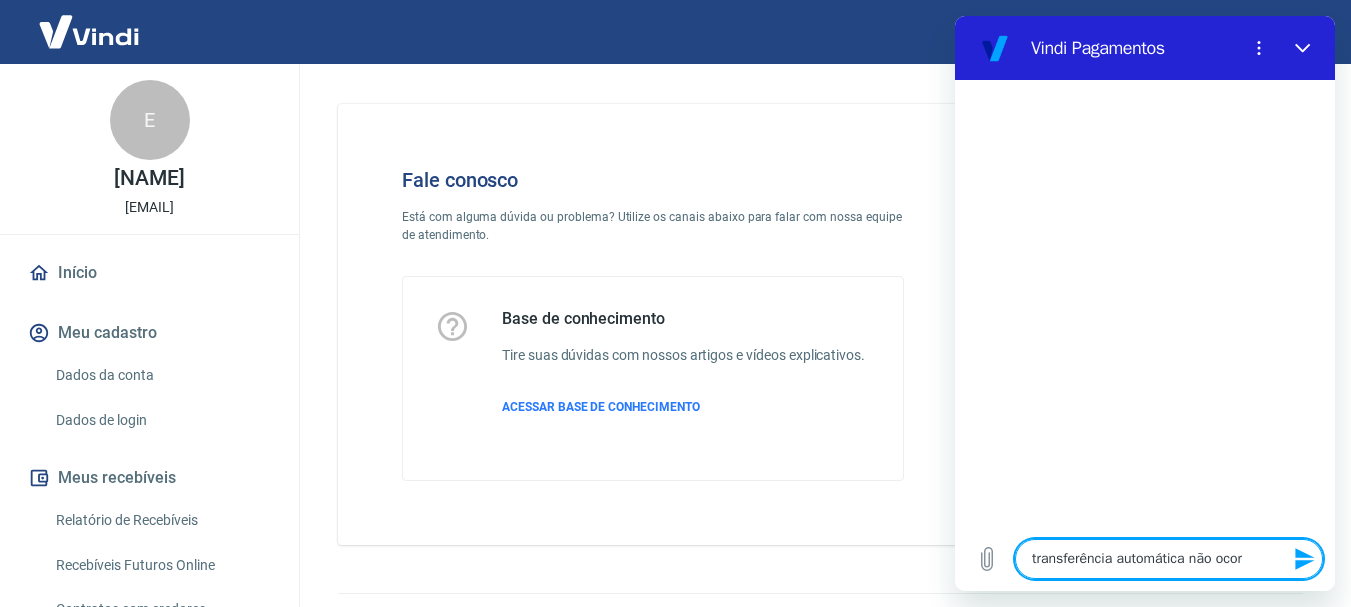type on "transferência automática não ocorr" 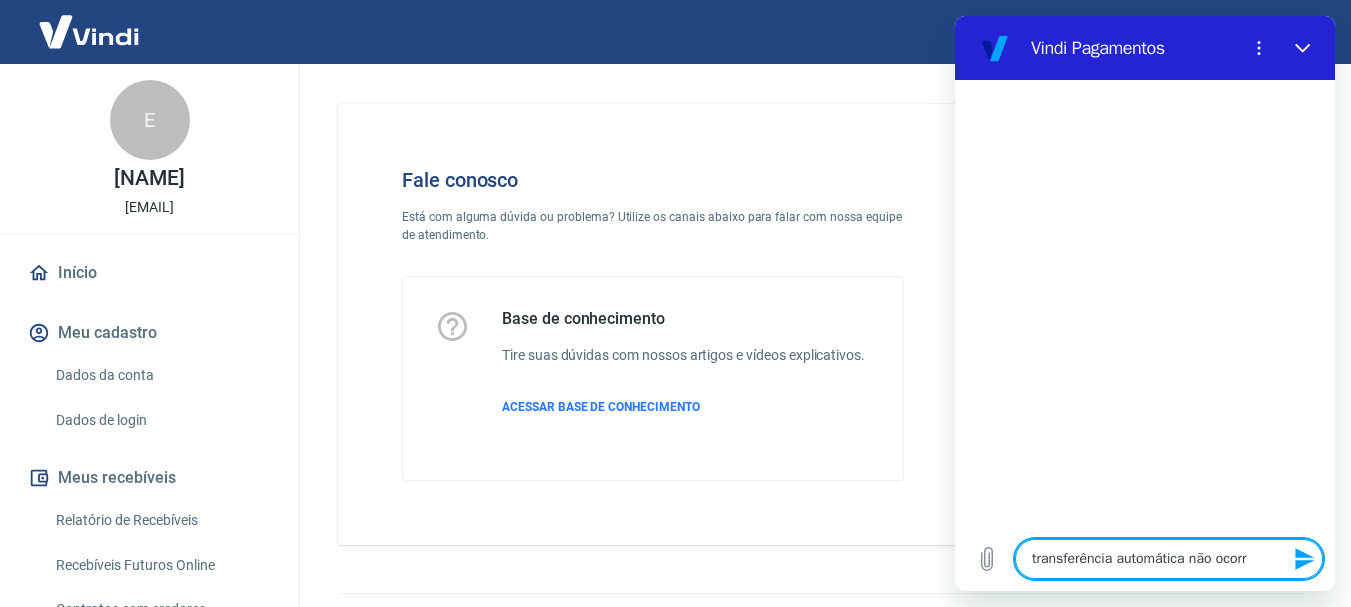 type on "transferência automática não ocorre" 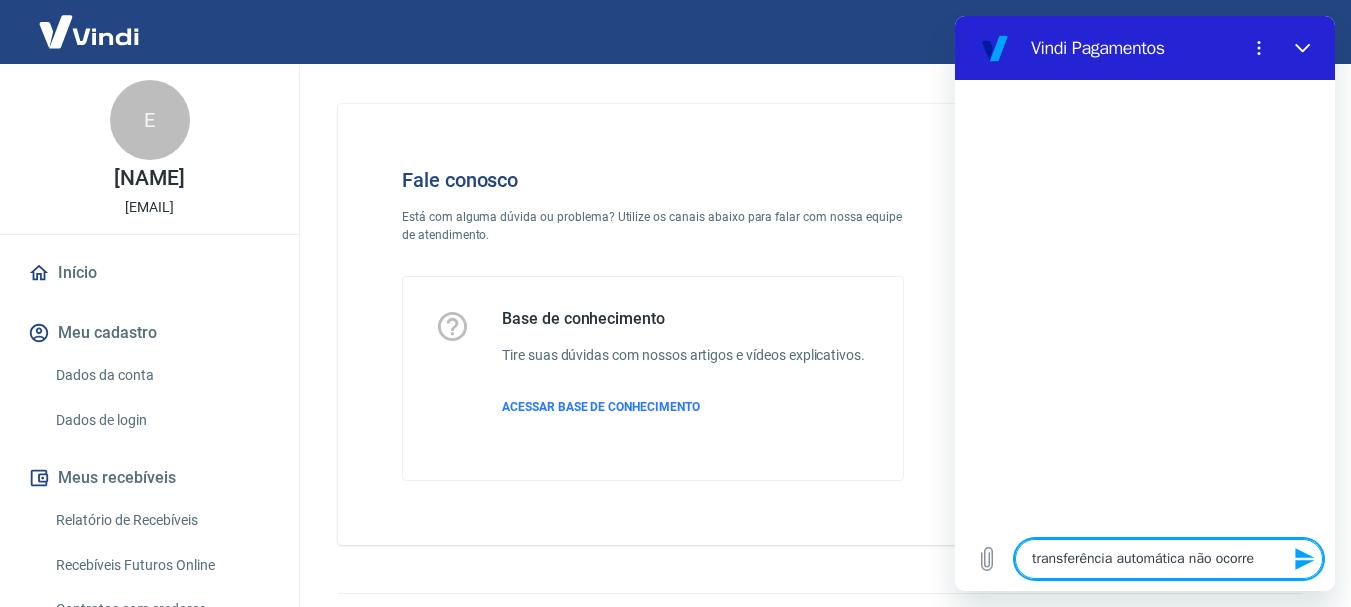 type on "transferência automática não ocorreu" 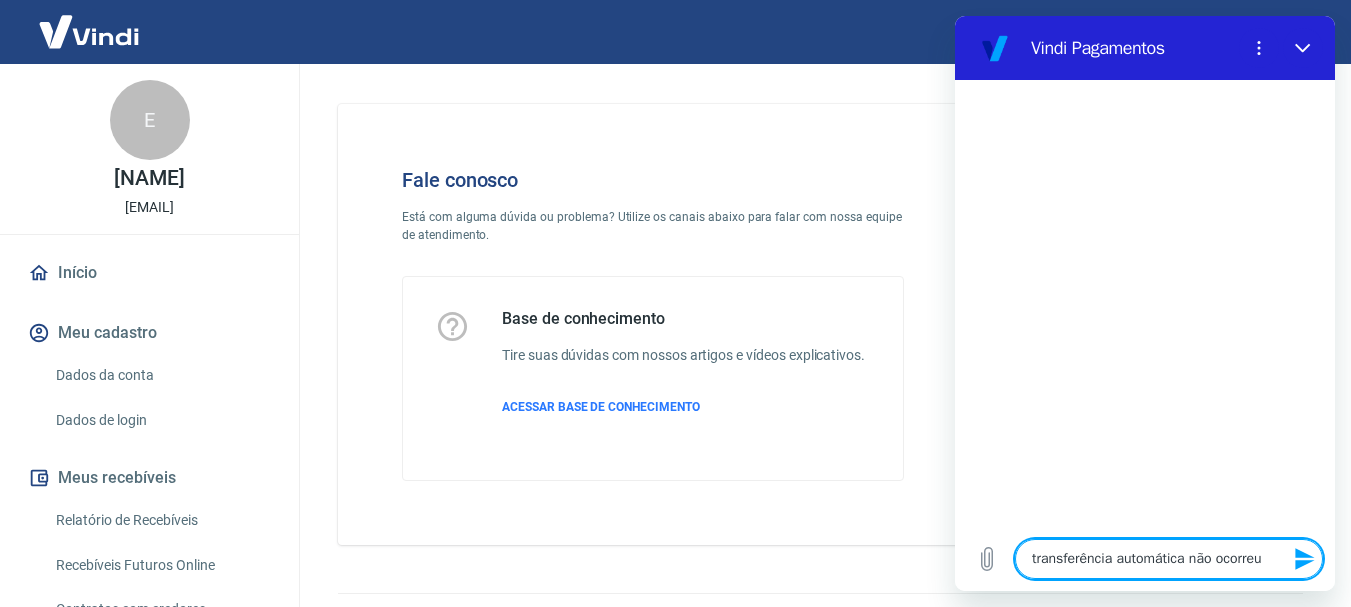 type 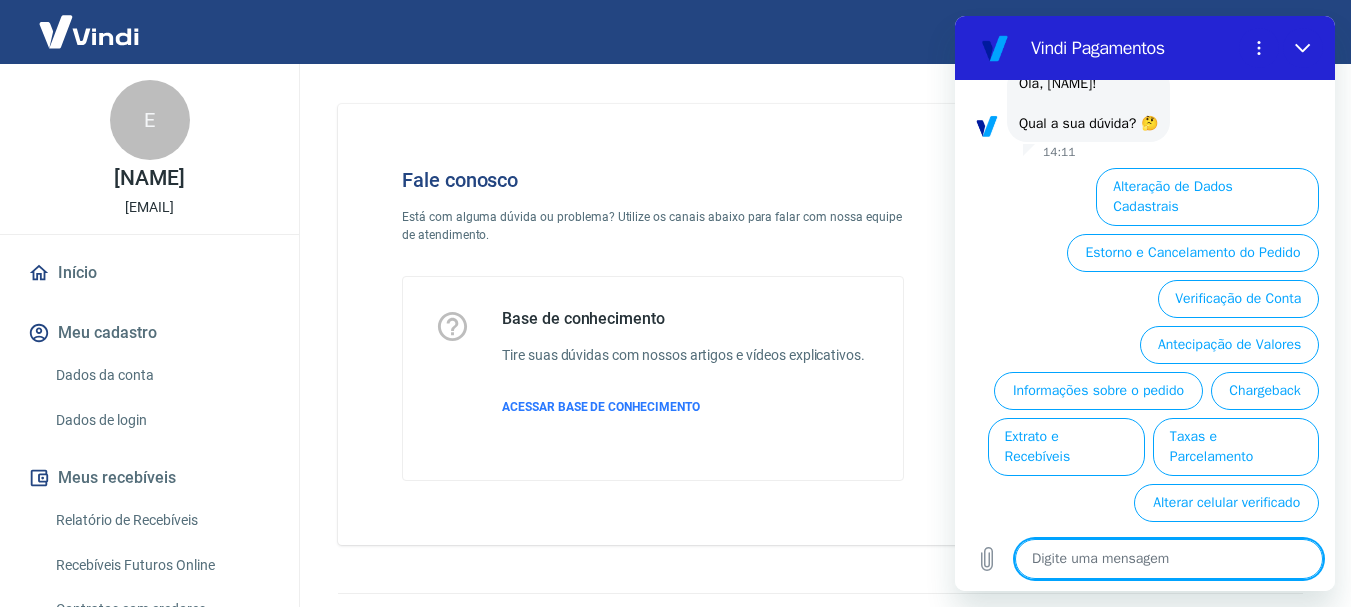 scroll, scrollTop: 146, scrollLeft: 0, axis: vertical 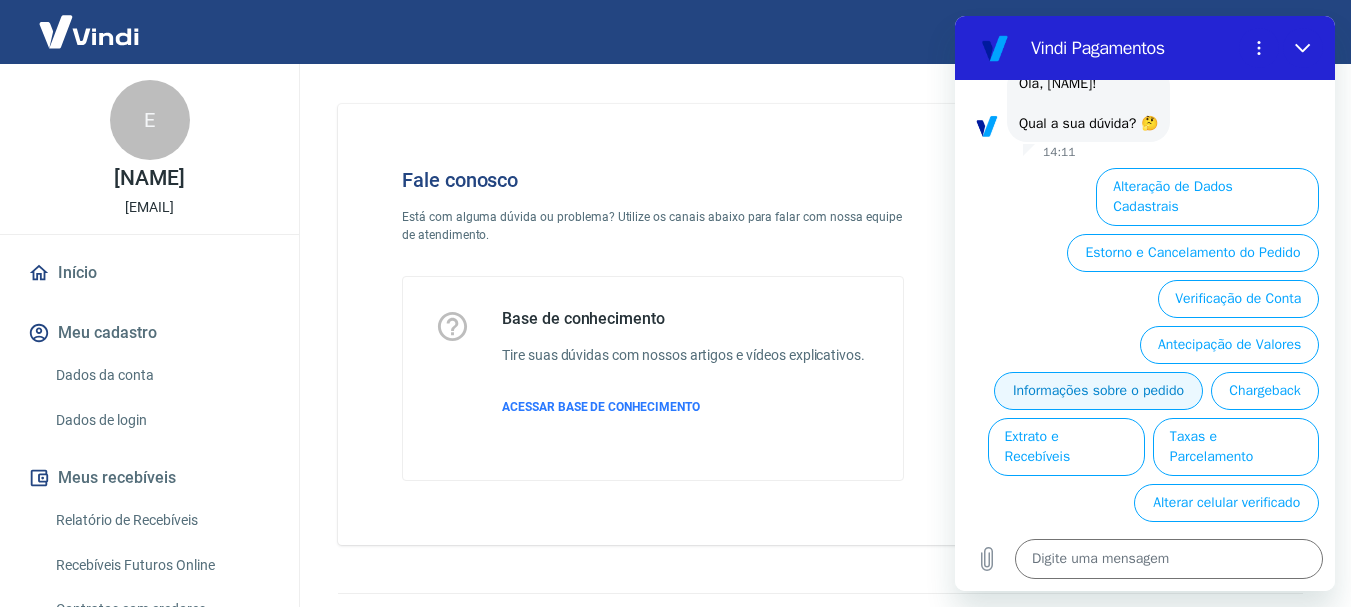 click on "Informações sobre o pedido" at bounding box center (1098, 391) 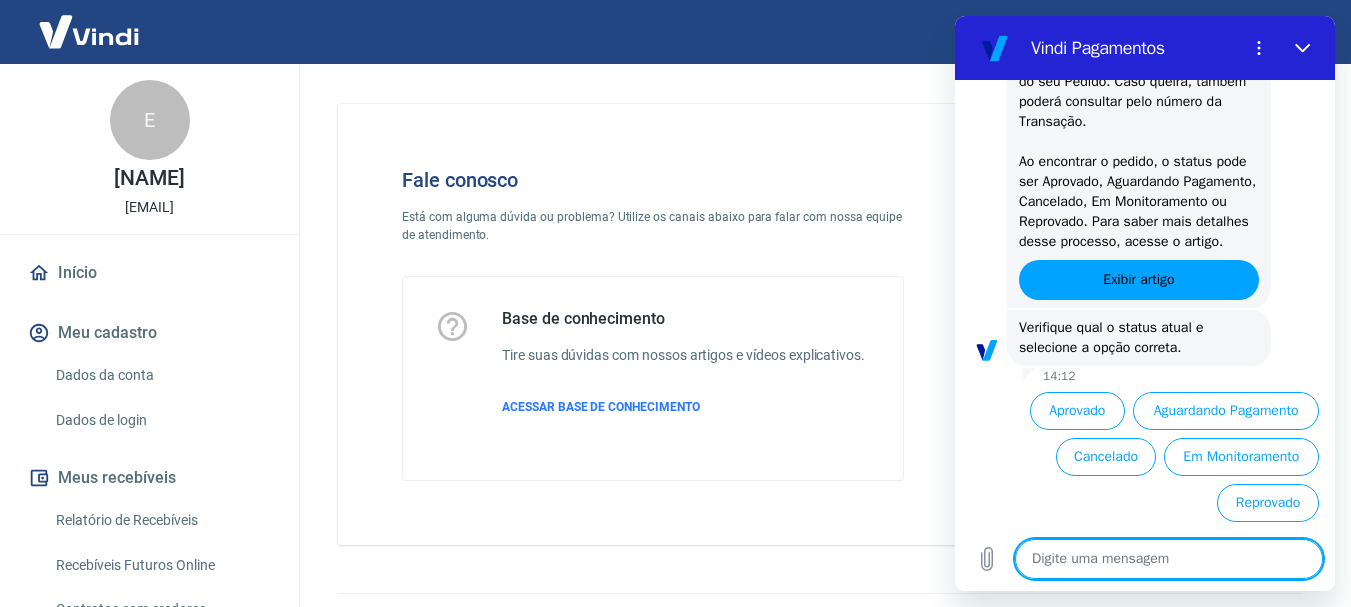 scroll, scrollTop: 536, scrollLeft: 0, axis: vertical 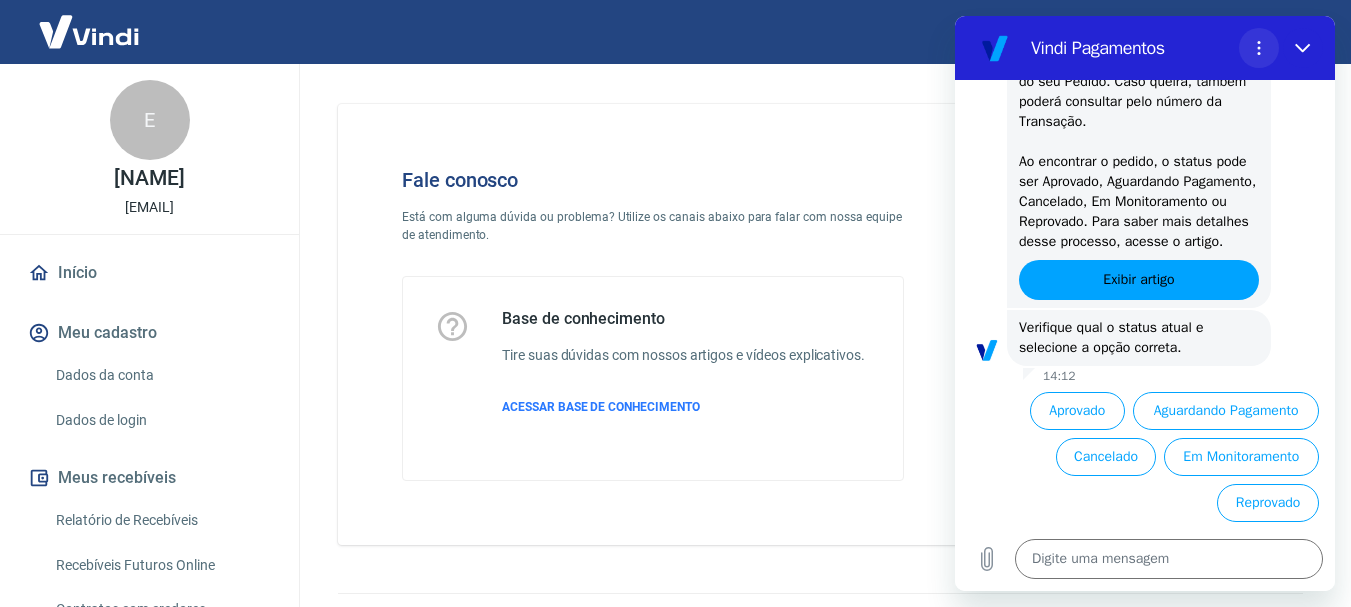 click 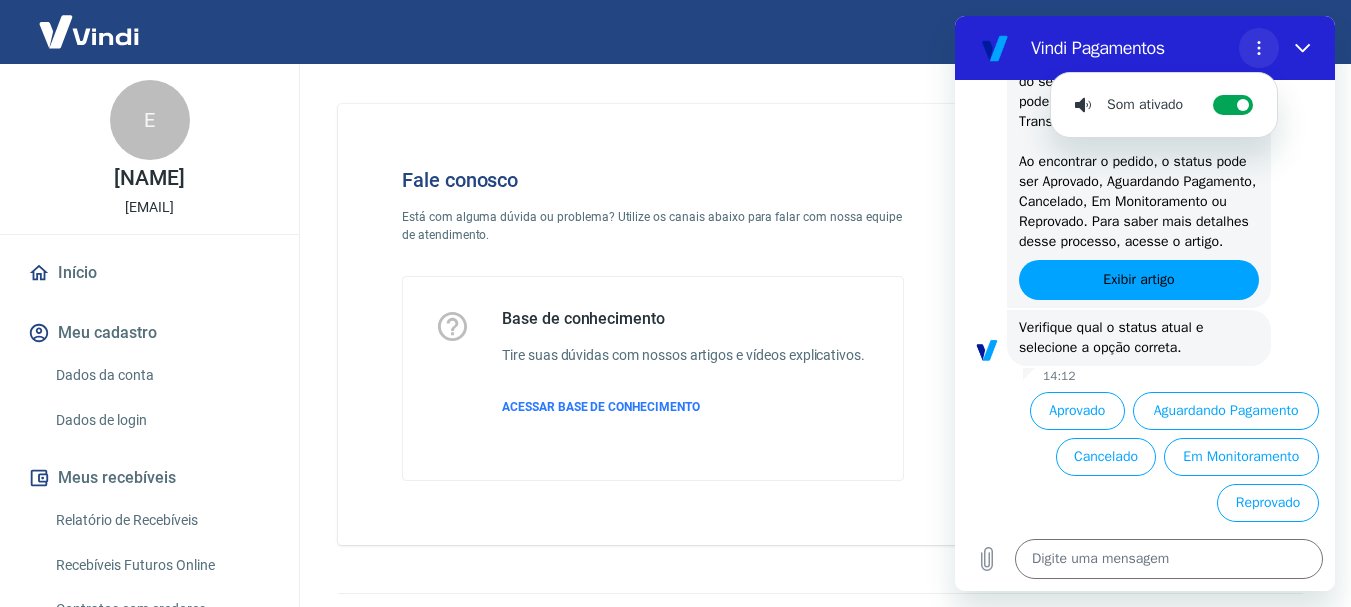 click 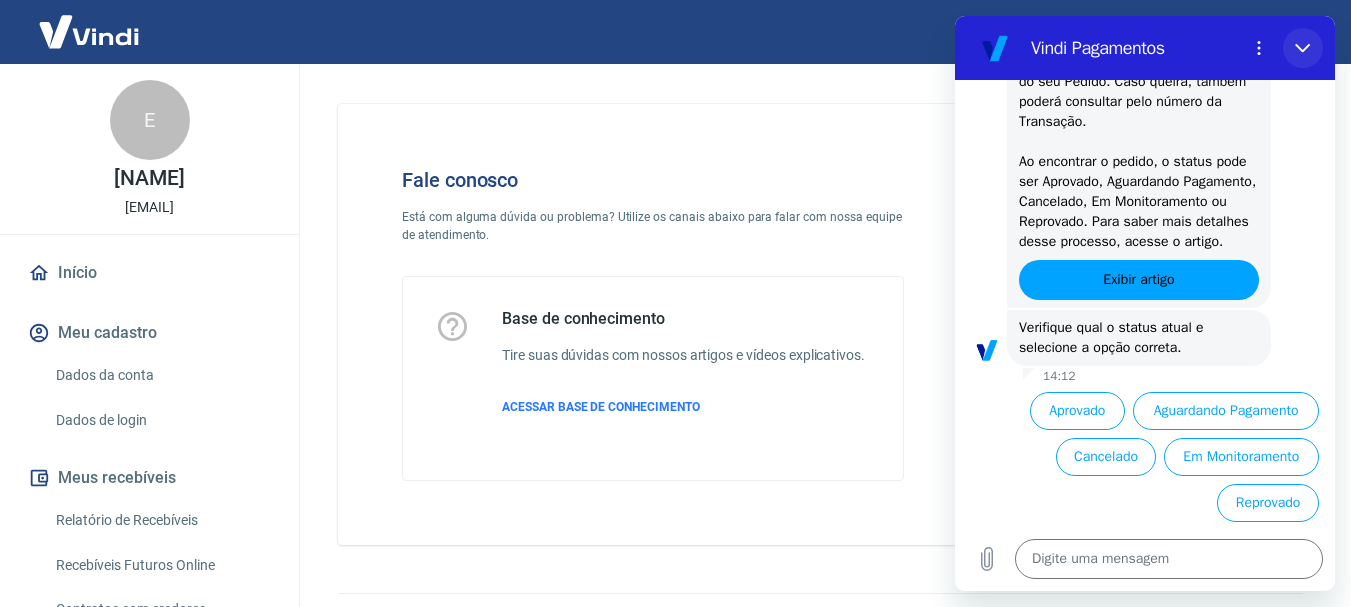 drag, startPoint x: 1302, startPoint y: 40, endPoint x: 2237, endPoint y: 66, distance: 935.36145 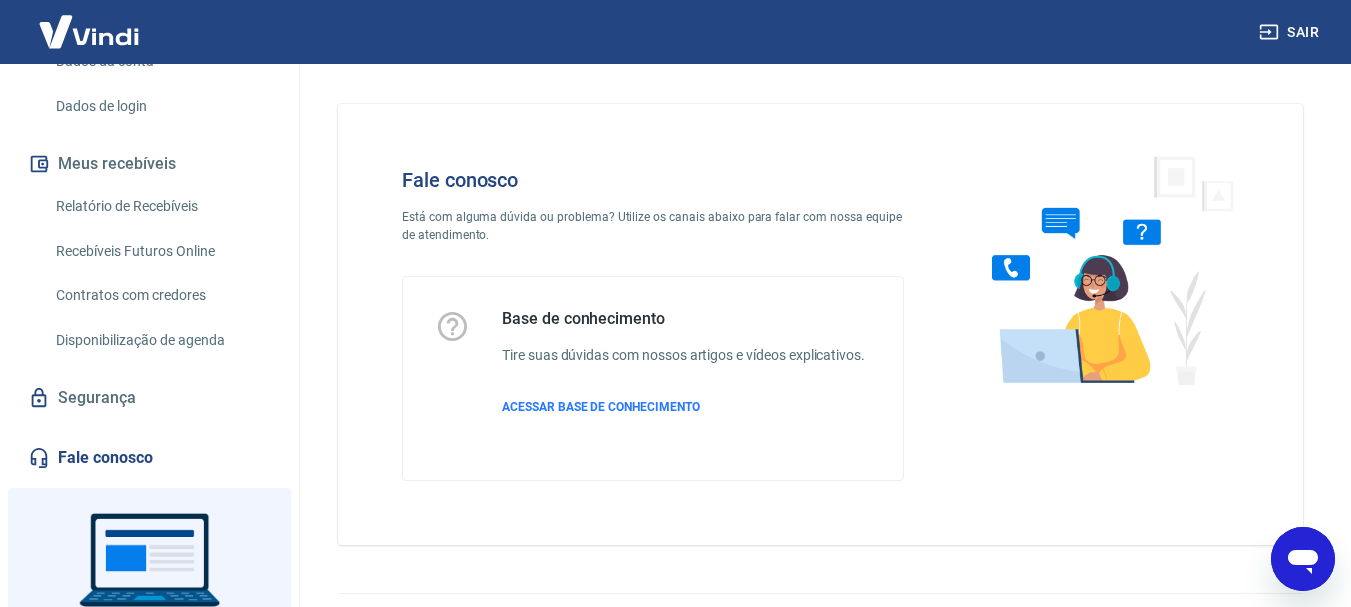 scroll, scrollTop: 450, scrollLeft: 0, axis: vertical 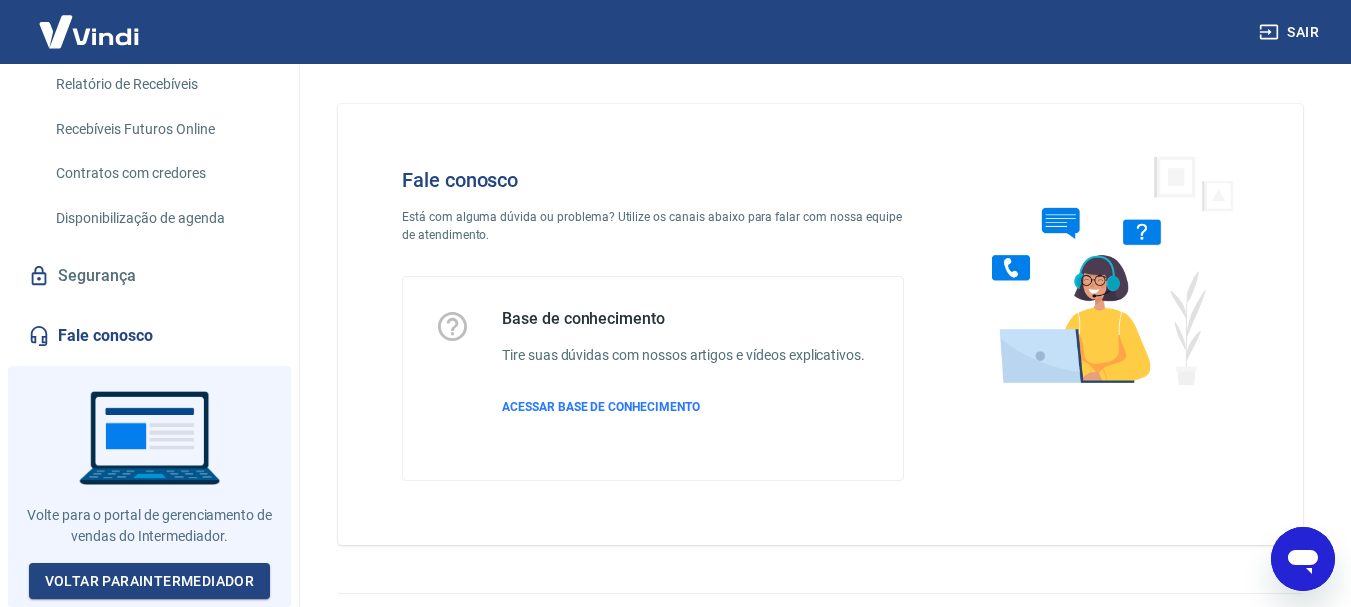 click at bounding box center (149, 486) 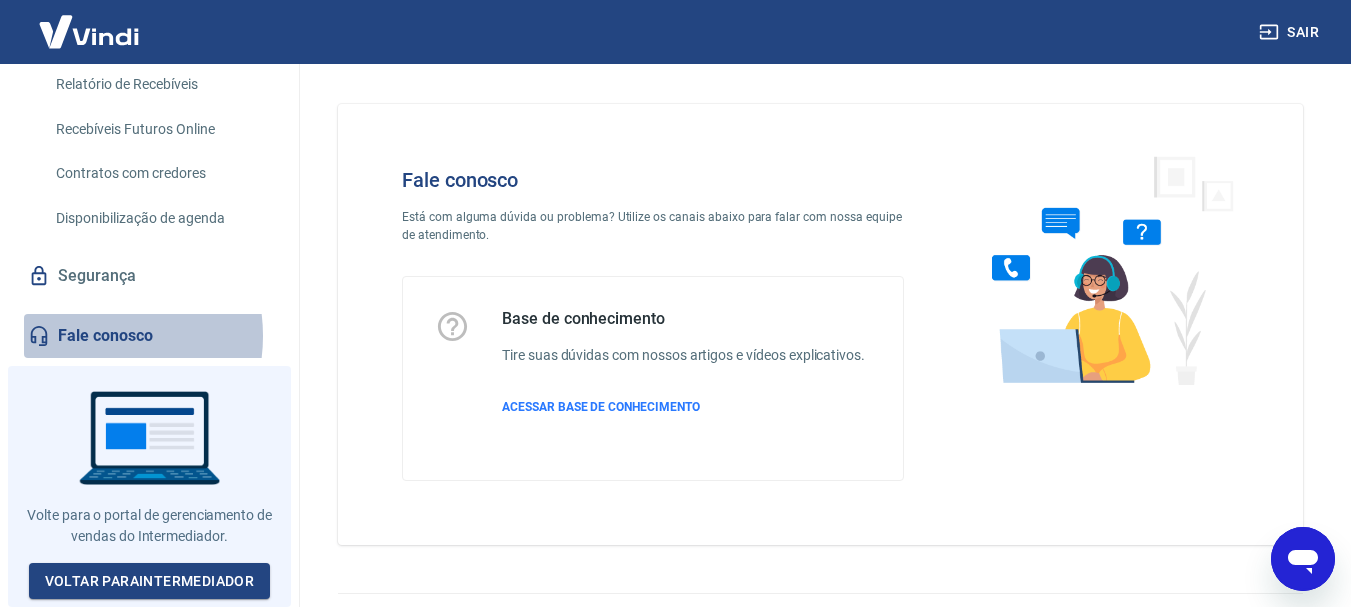 click on "Fale conosco" at bounding box center [149, 336] 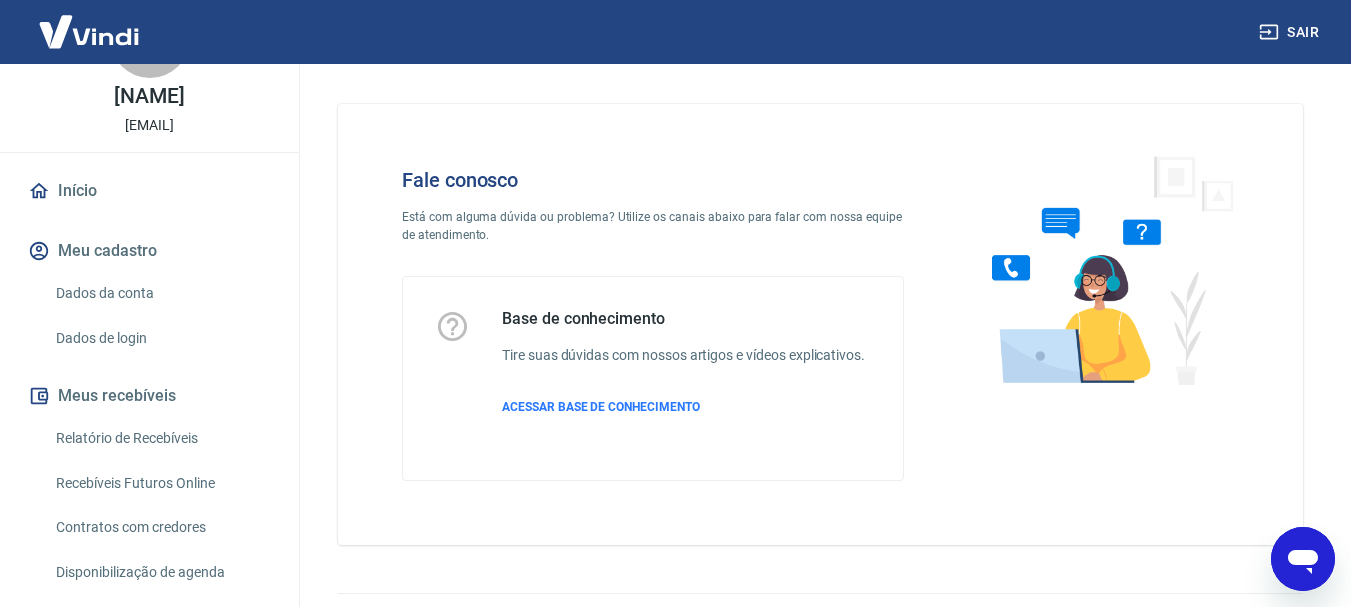 scroll, scrollTop: 0, scrollLeft: 0, axis: both 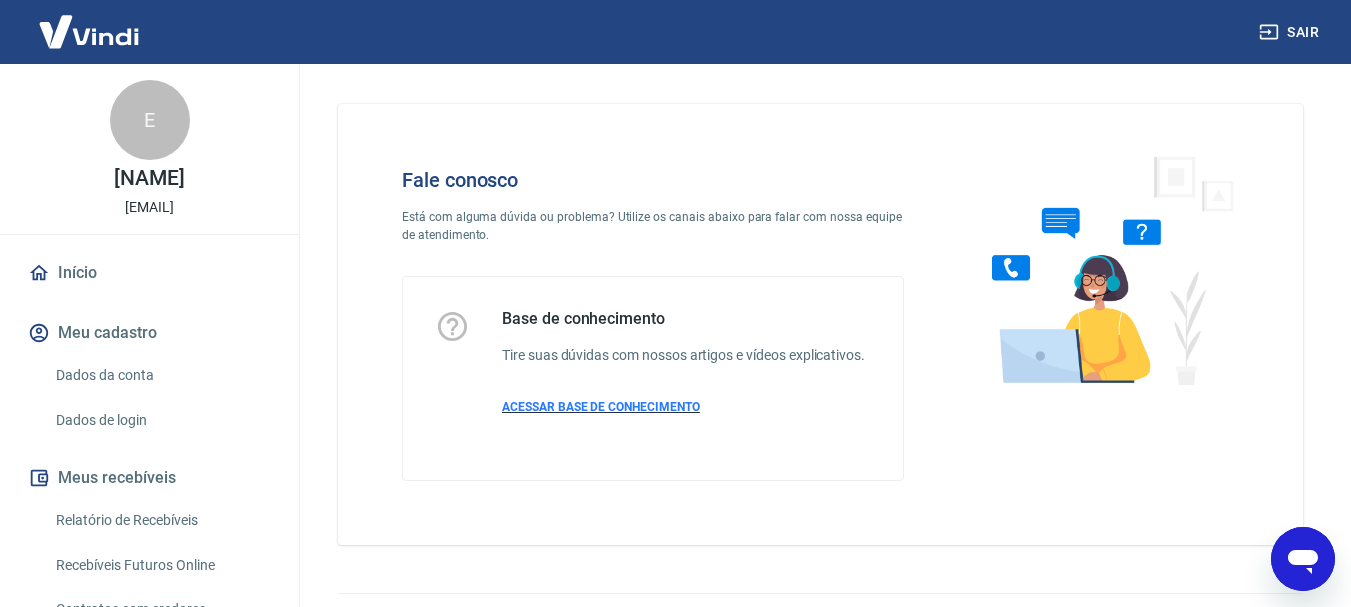 click on "ACESSAR BASE DE CONHECIMENTO" at bounding box center (601, 407) 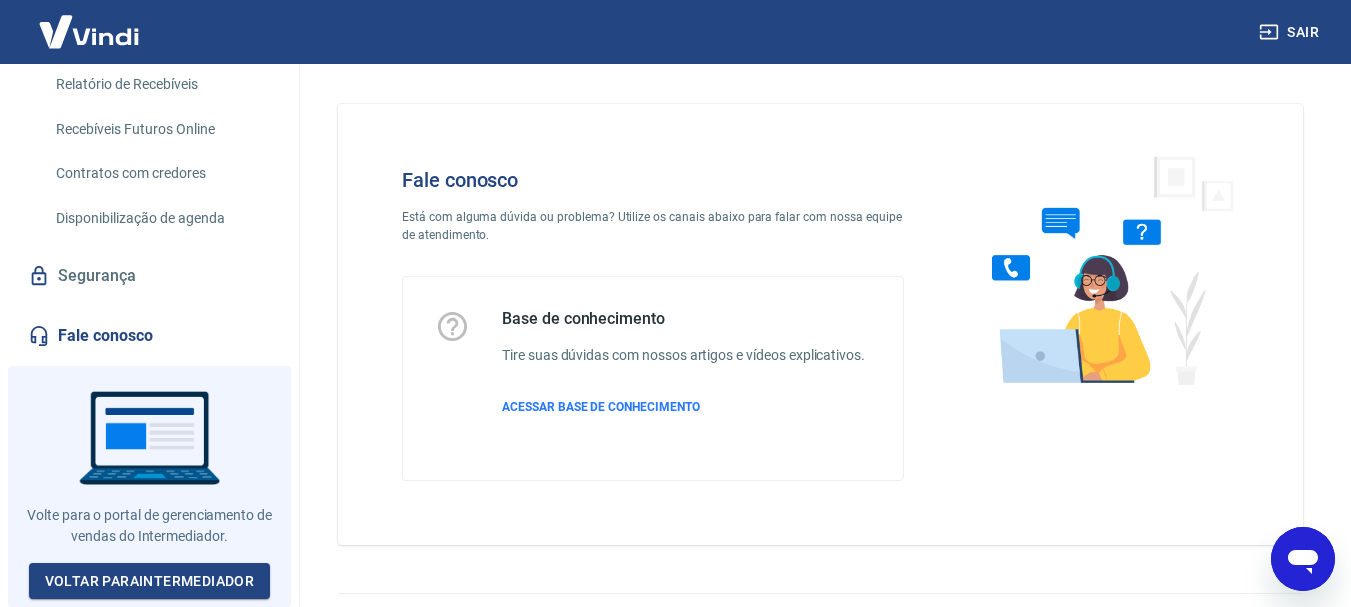 scroll, scrollTop: 450, scrollLeft: 0, axis: vertical 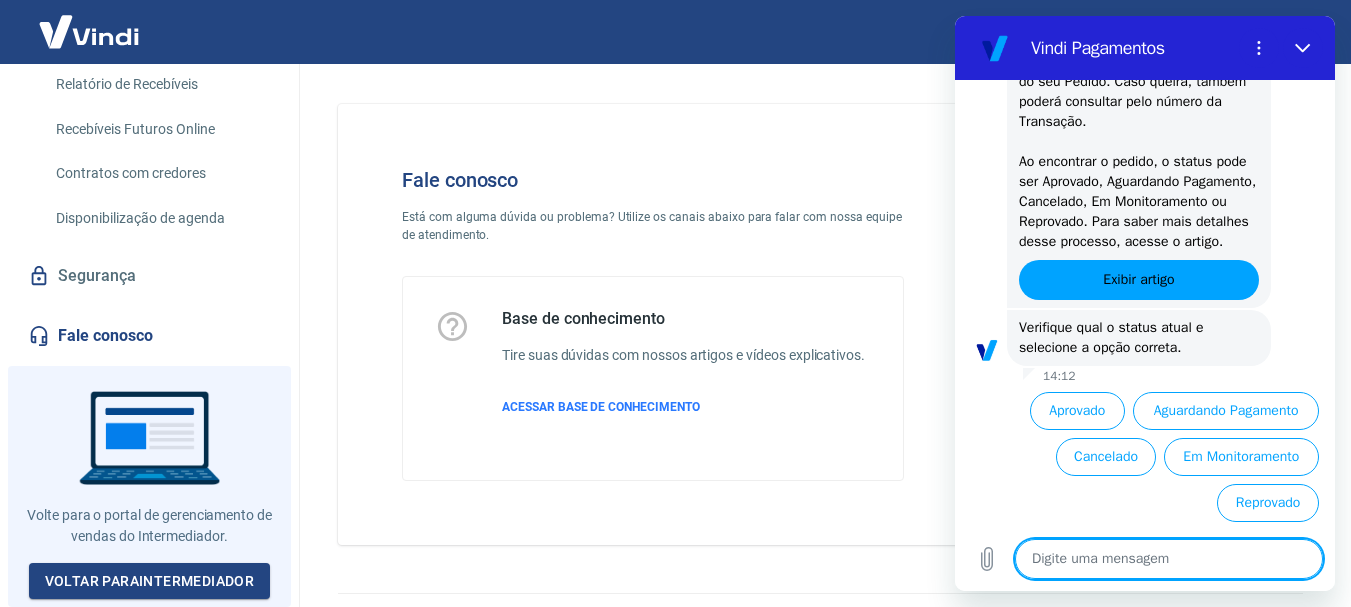 type on "q" 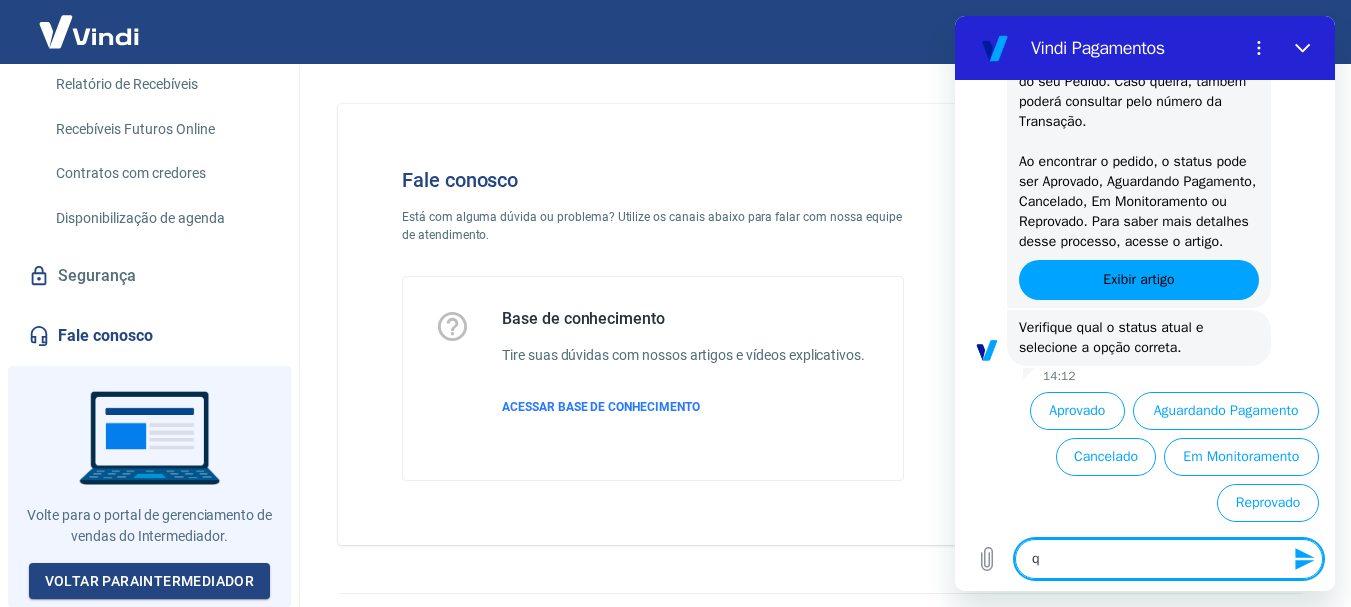 type on "qu" 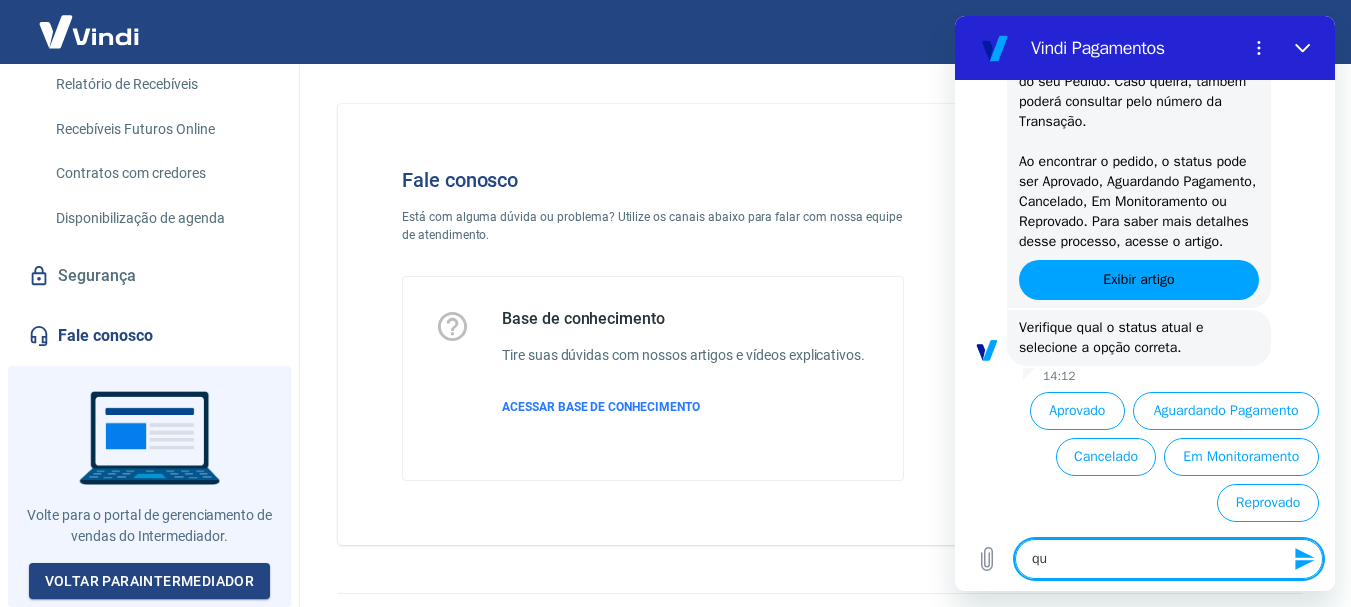 type on "que" 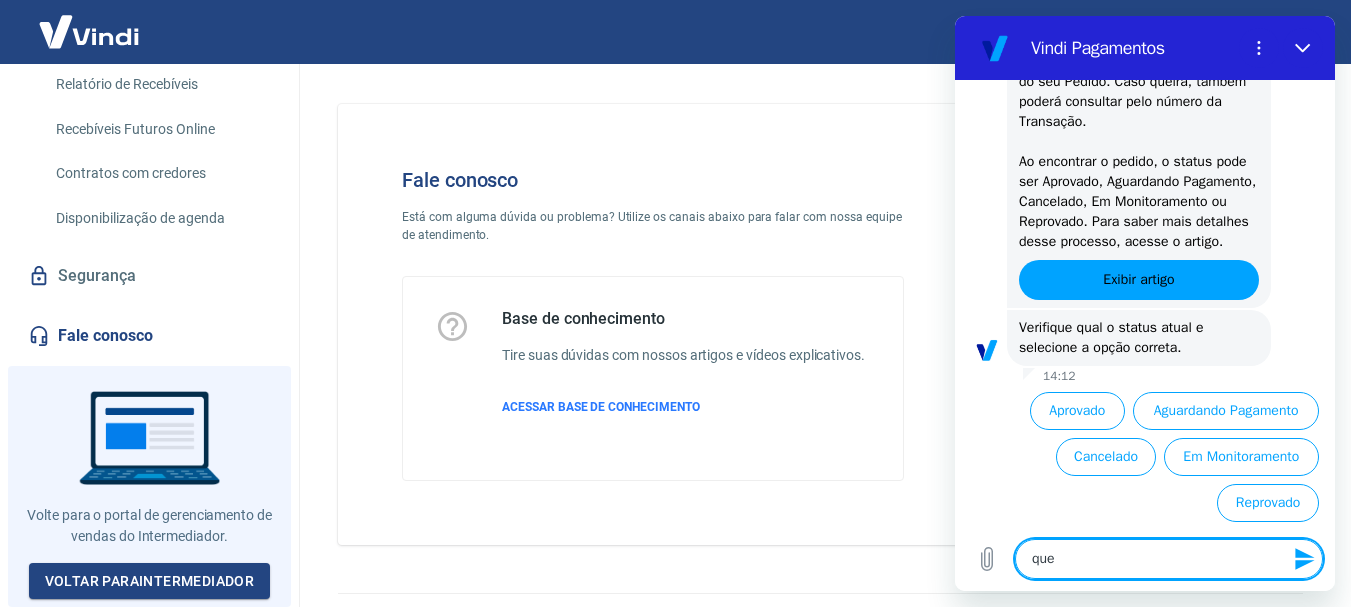 type on "x" 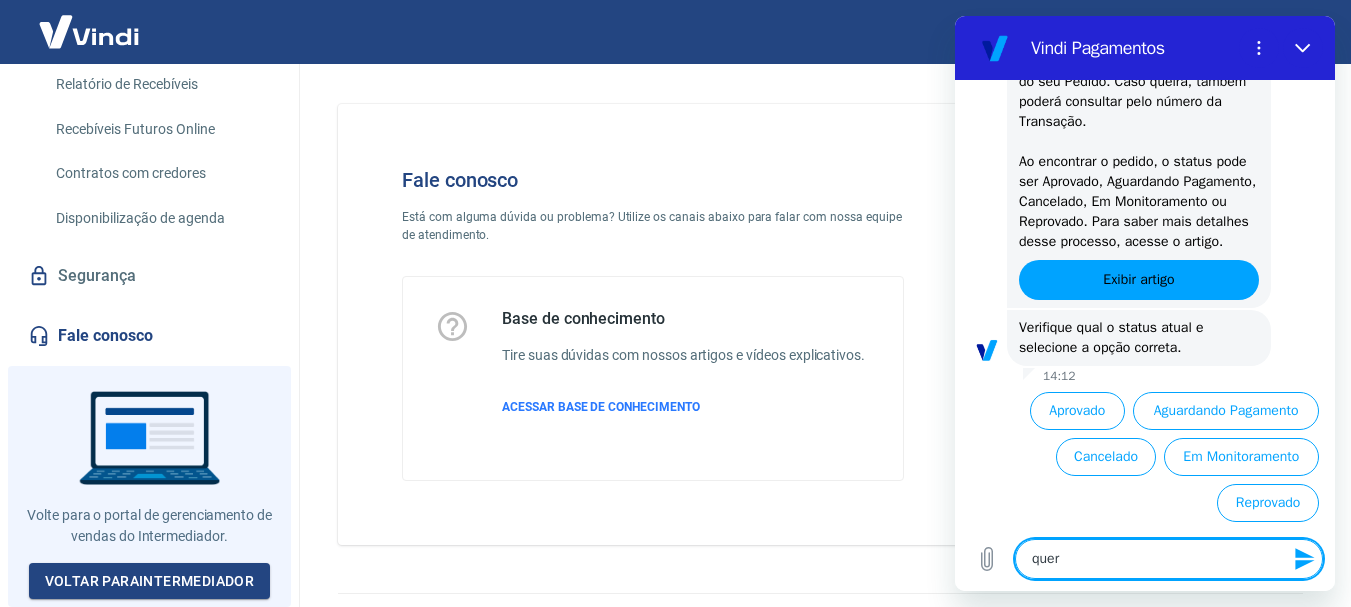 type on "quero" 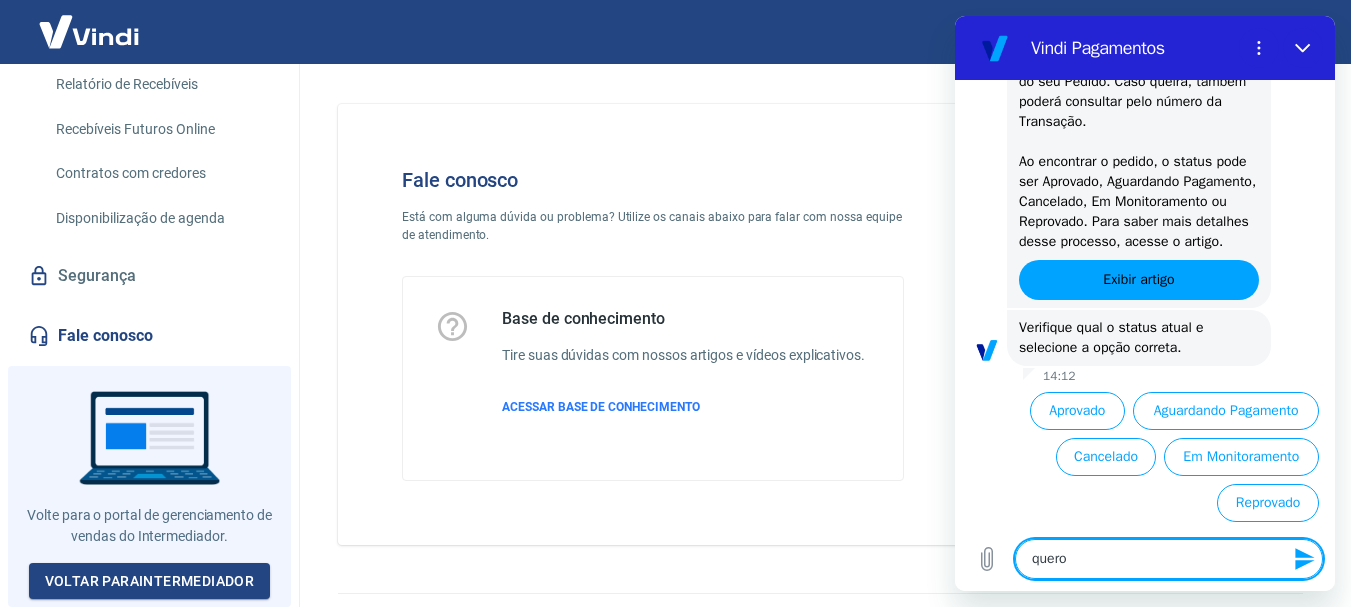 type on "quero" 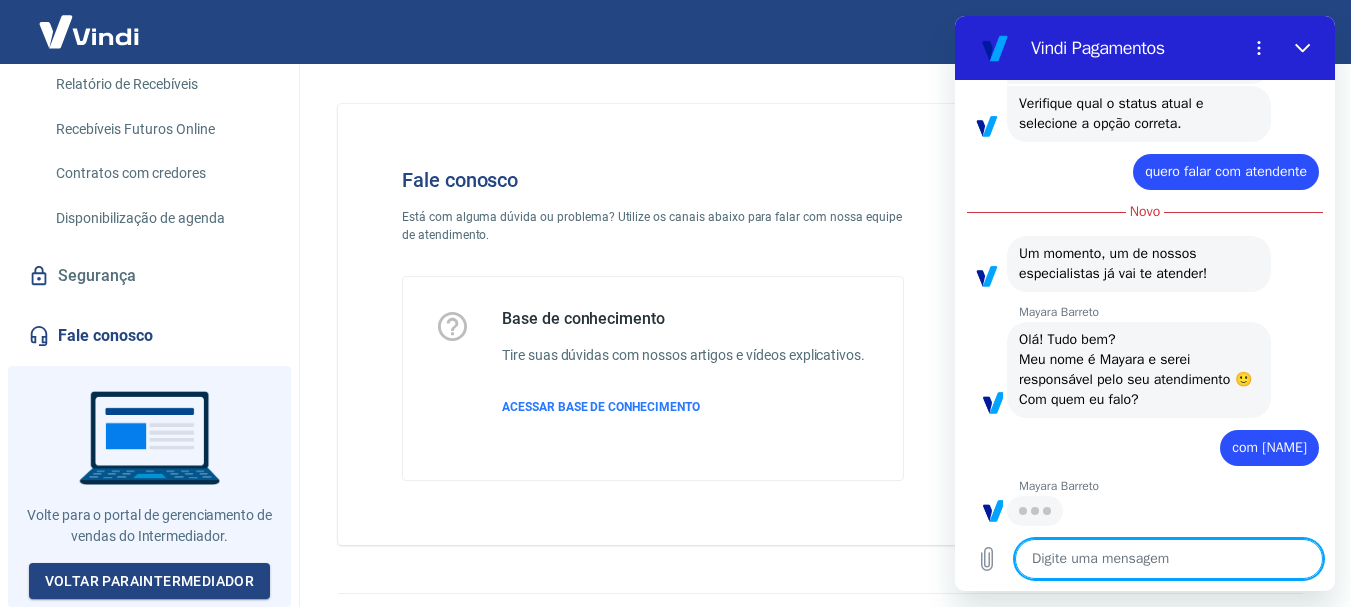 scroll, scrollTop: 780, scrollLeft: 0, axis: vertical 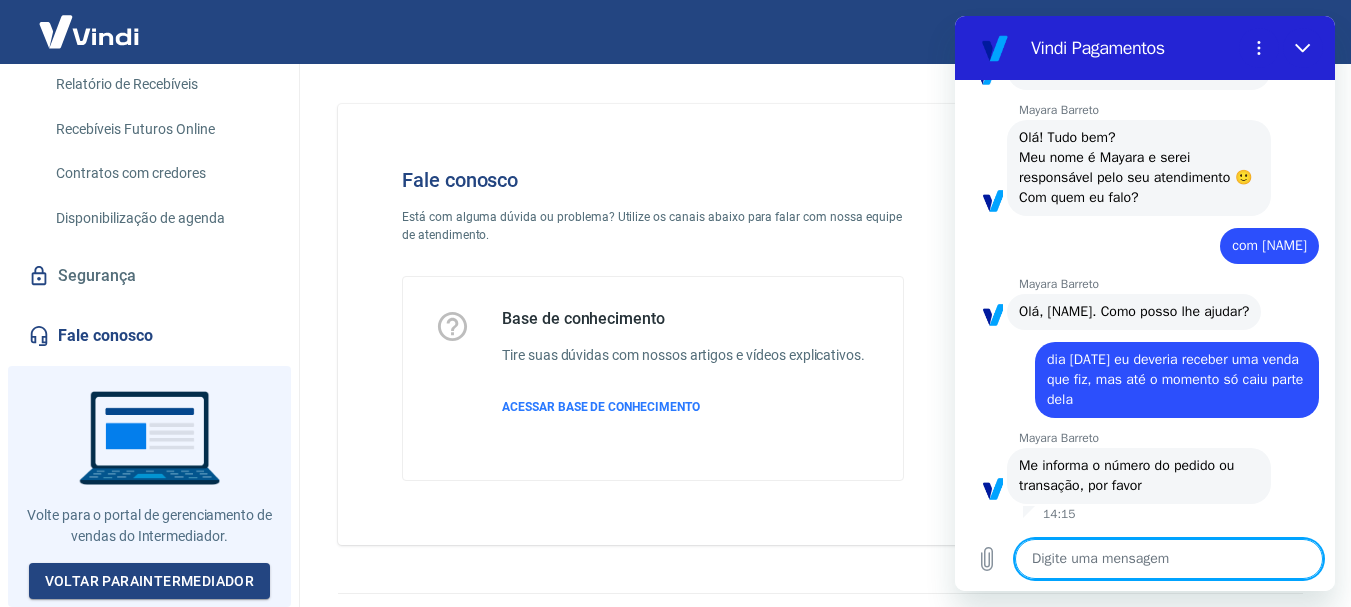 click at bounding box center (1169, 559) 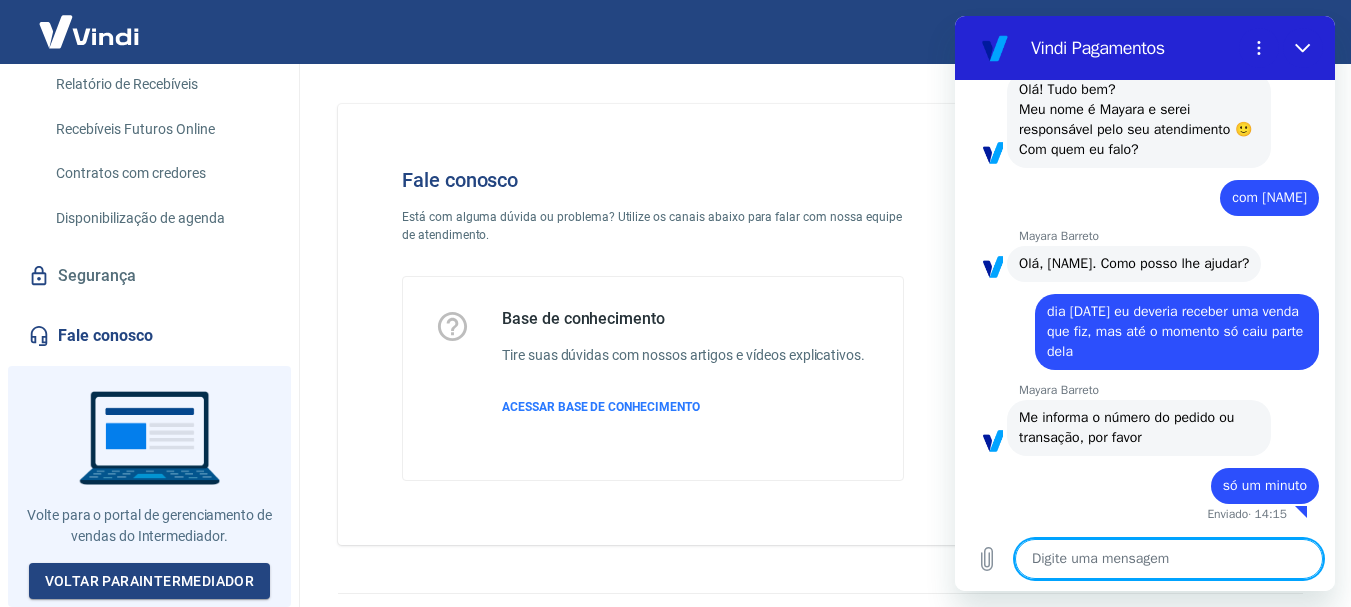 scroll, scrollTop: 1030, scrollLeft: 0, axis: vertical 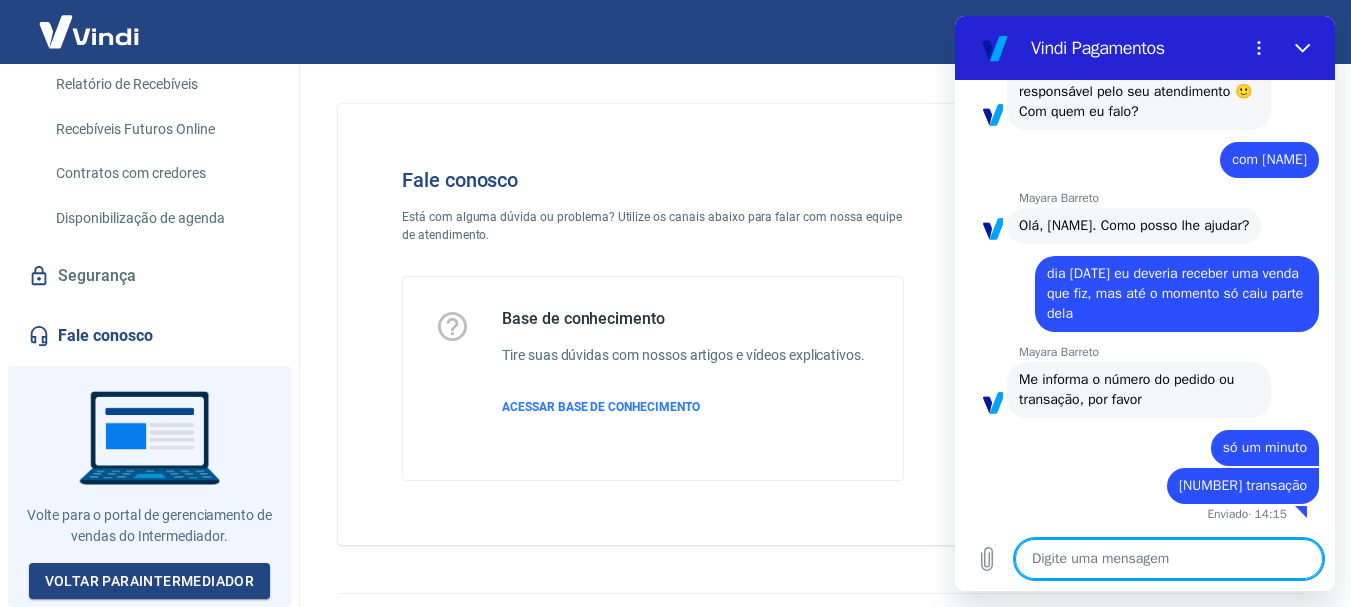 click at bounding box center (1169, 559) 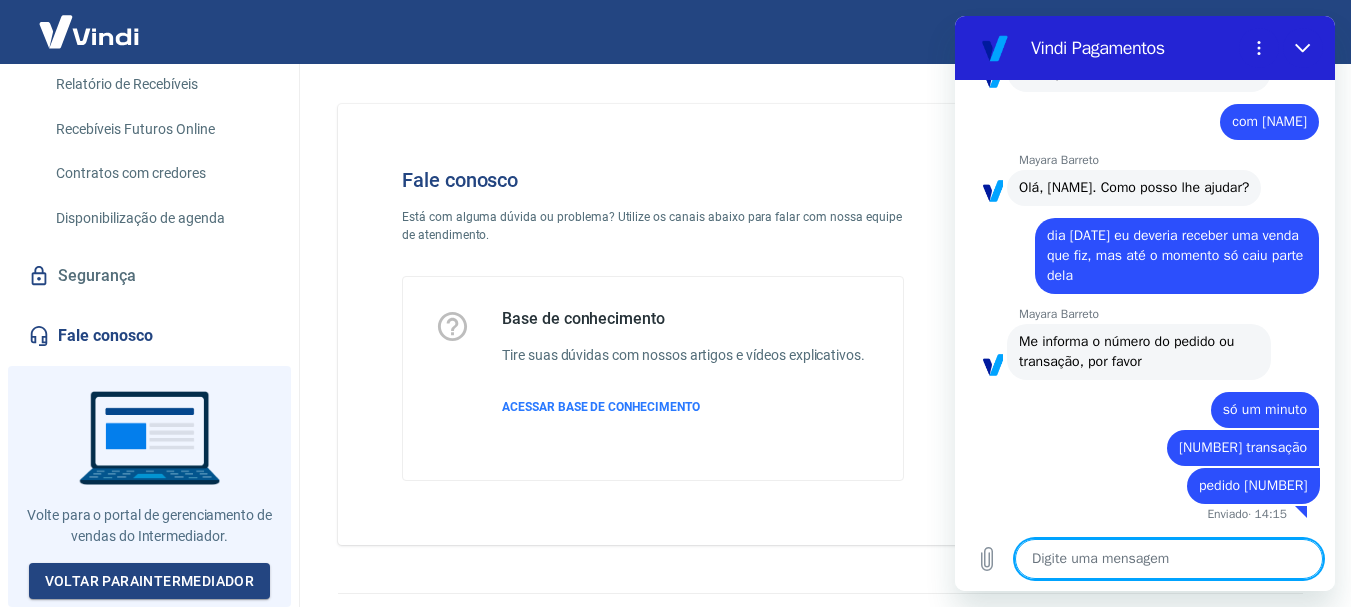scroll, scrollTop: 1106, scrollLeft: 0, axis: vertical 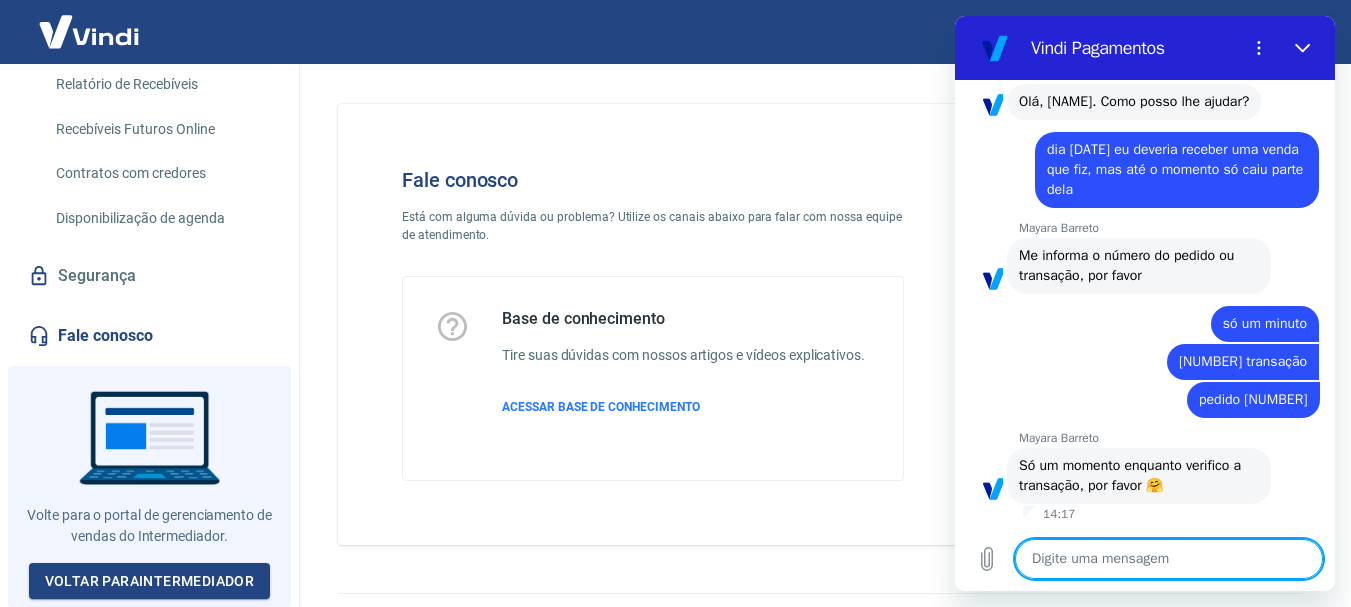 click at bounding box center [1169, 559] 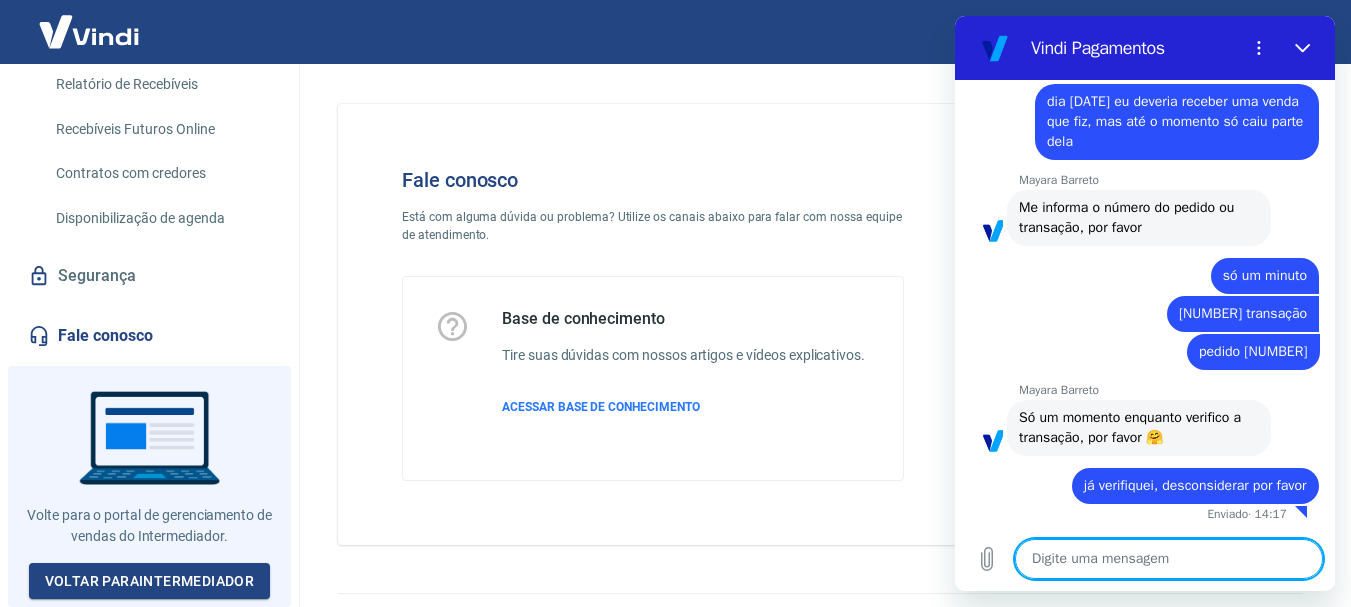 scroll, scrollTop: 1240, scrollLeft: 0, axis: vertical 